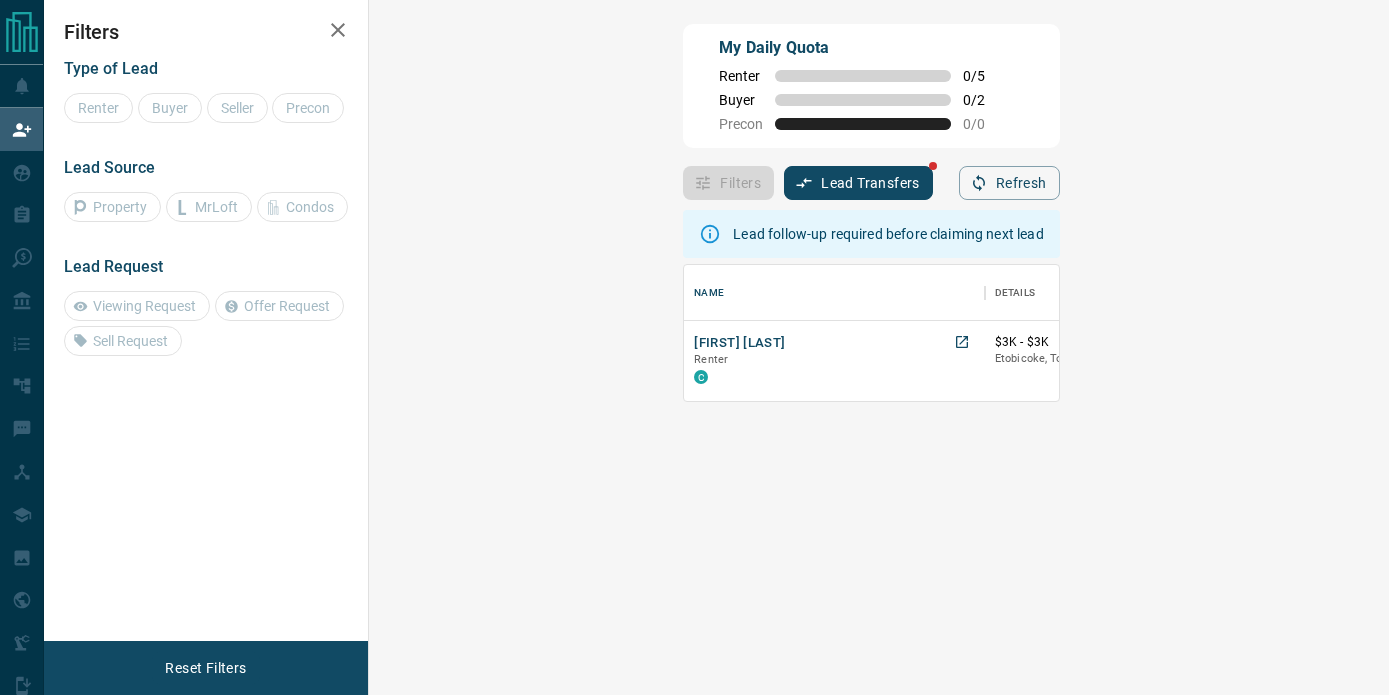 scroll, scrollTop: 0, scrollLeft: 0, axis: both 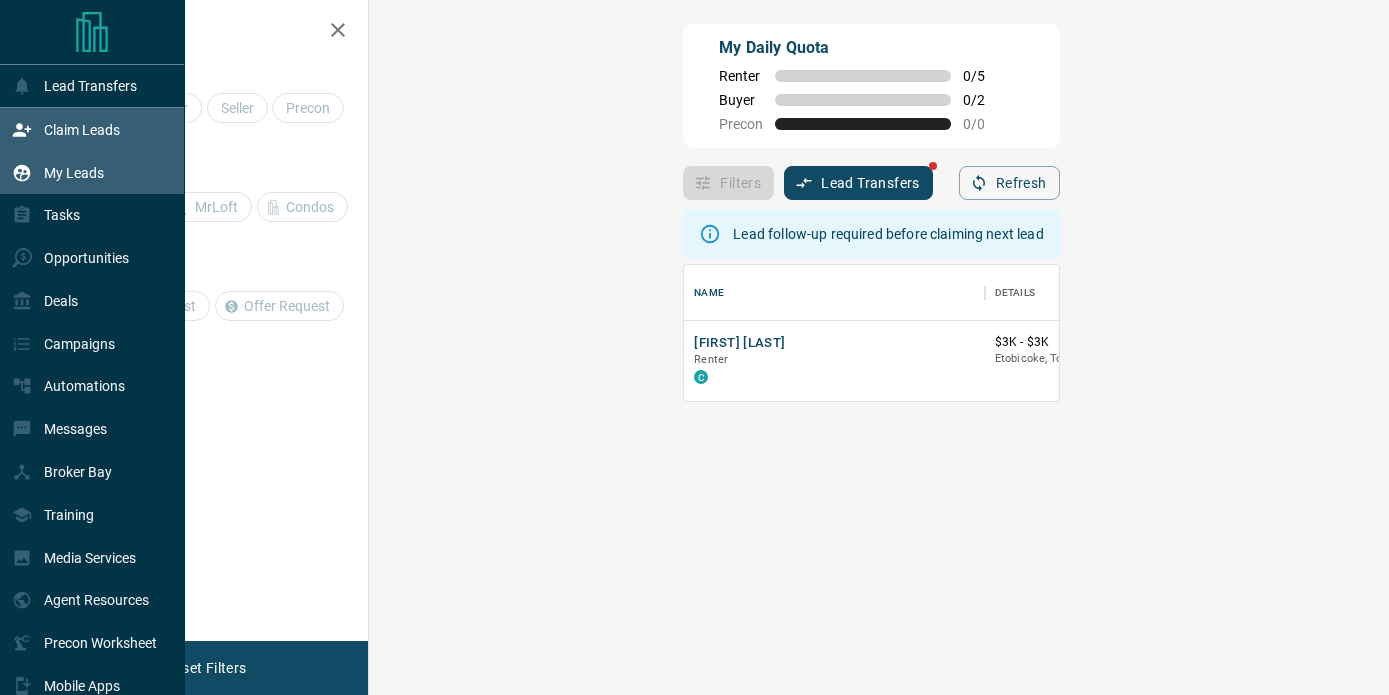 click on "My Leads" at bounding box center (92, 172) 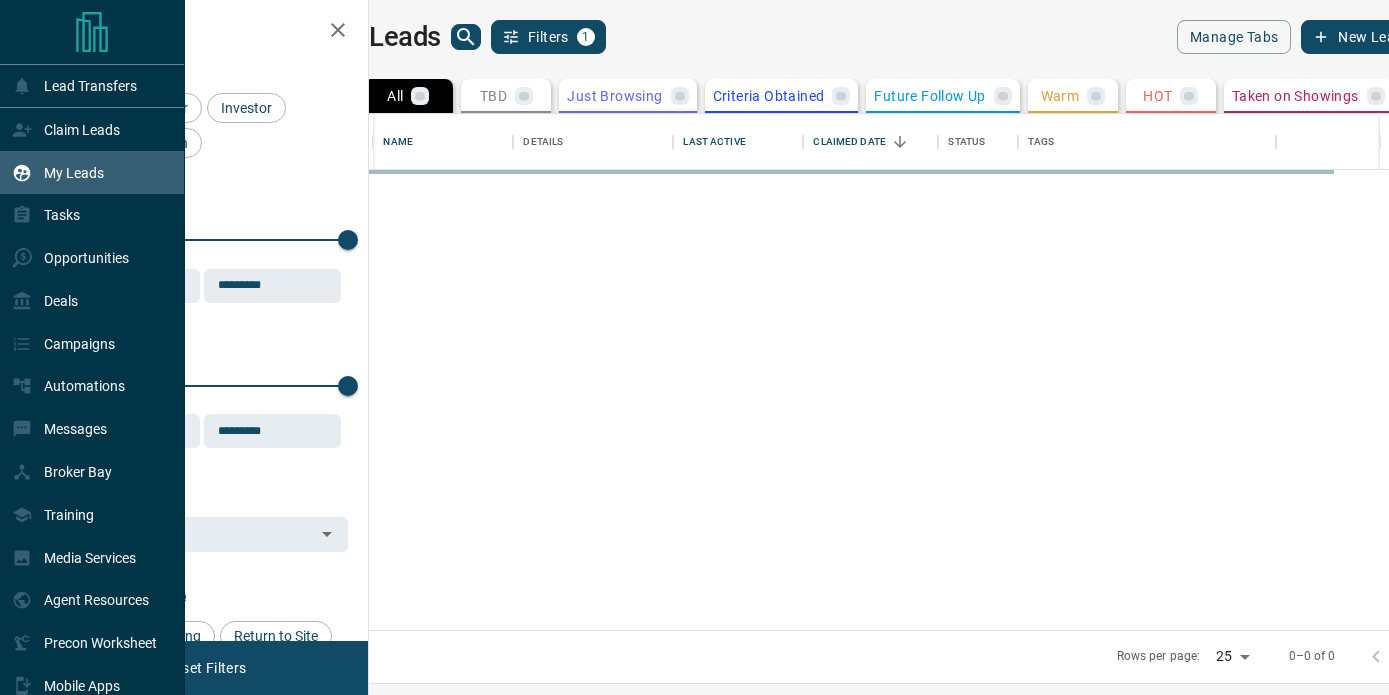 scroll, scrollTop: 1, scrollLeft: 1, axis: both 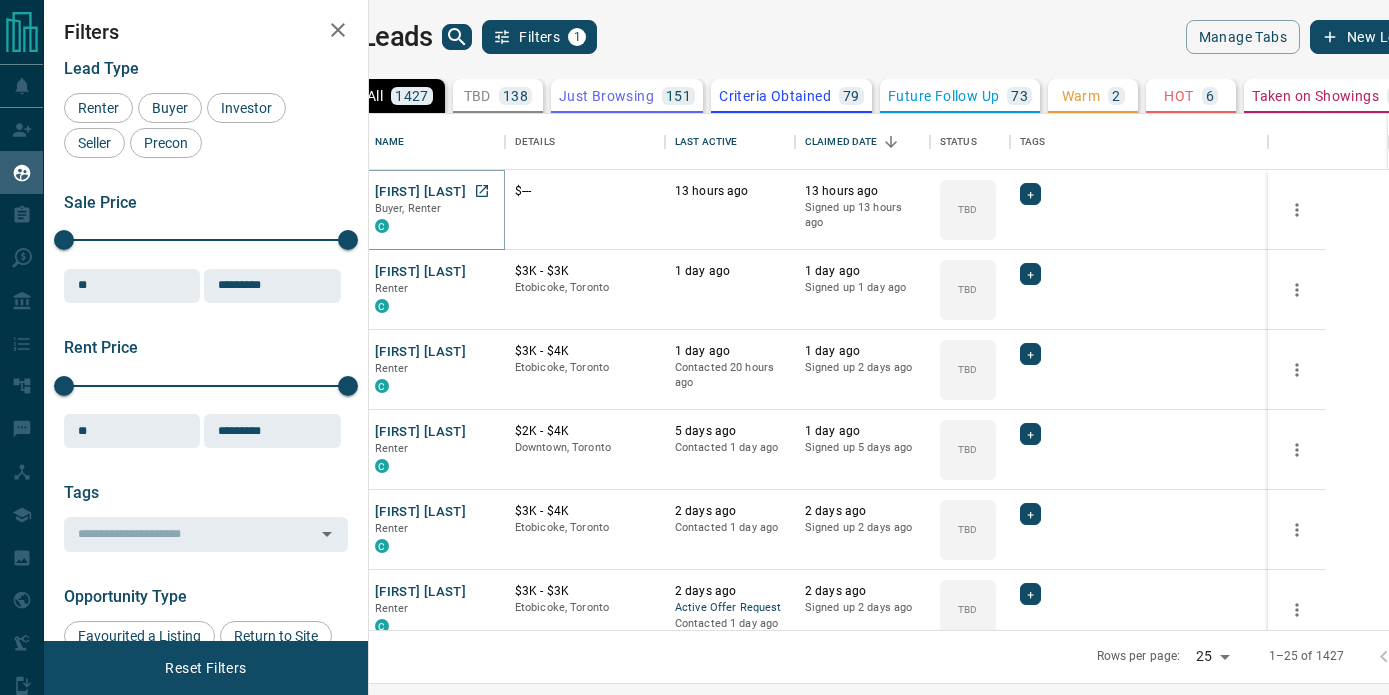 click on "[FIRST] [LAST]" at bounding box center (420, 192) 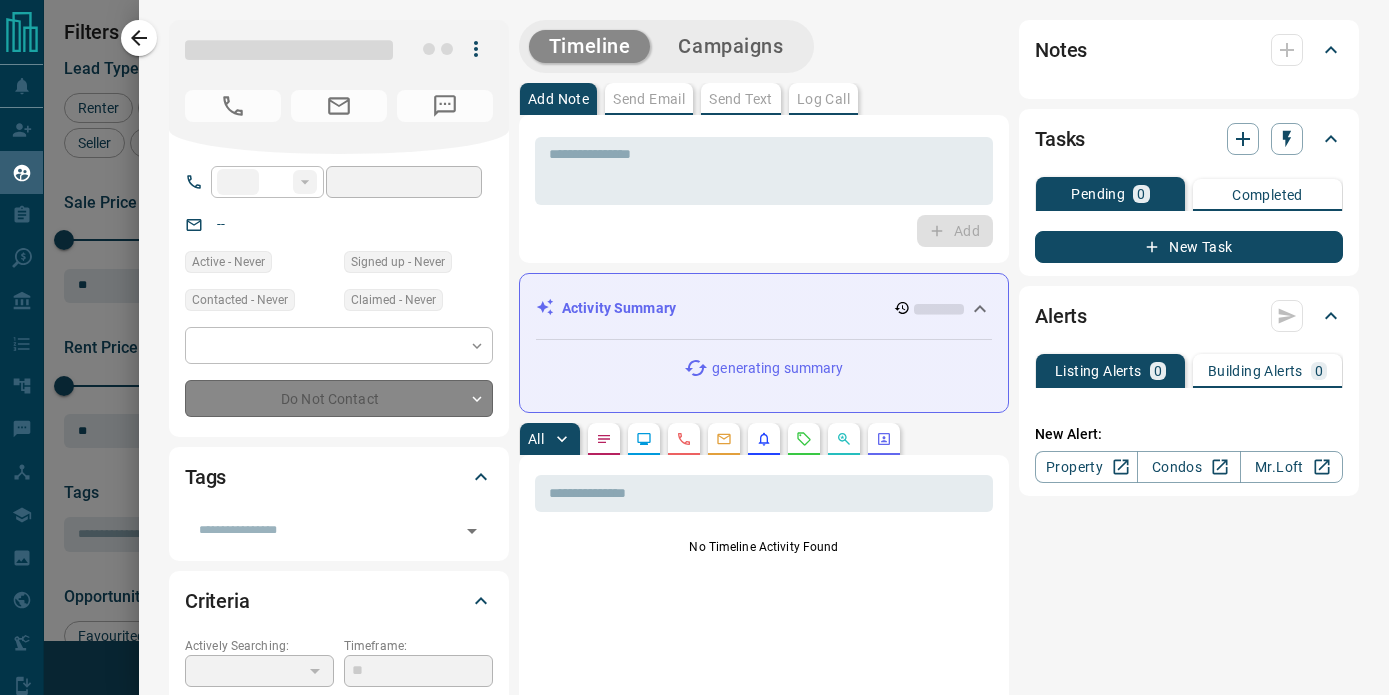 type on "**" 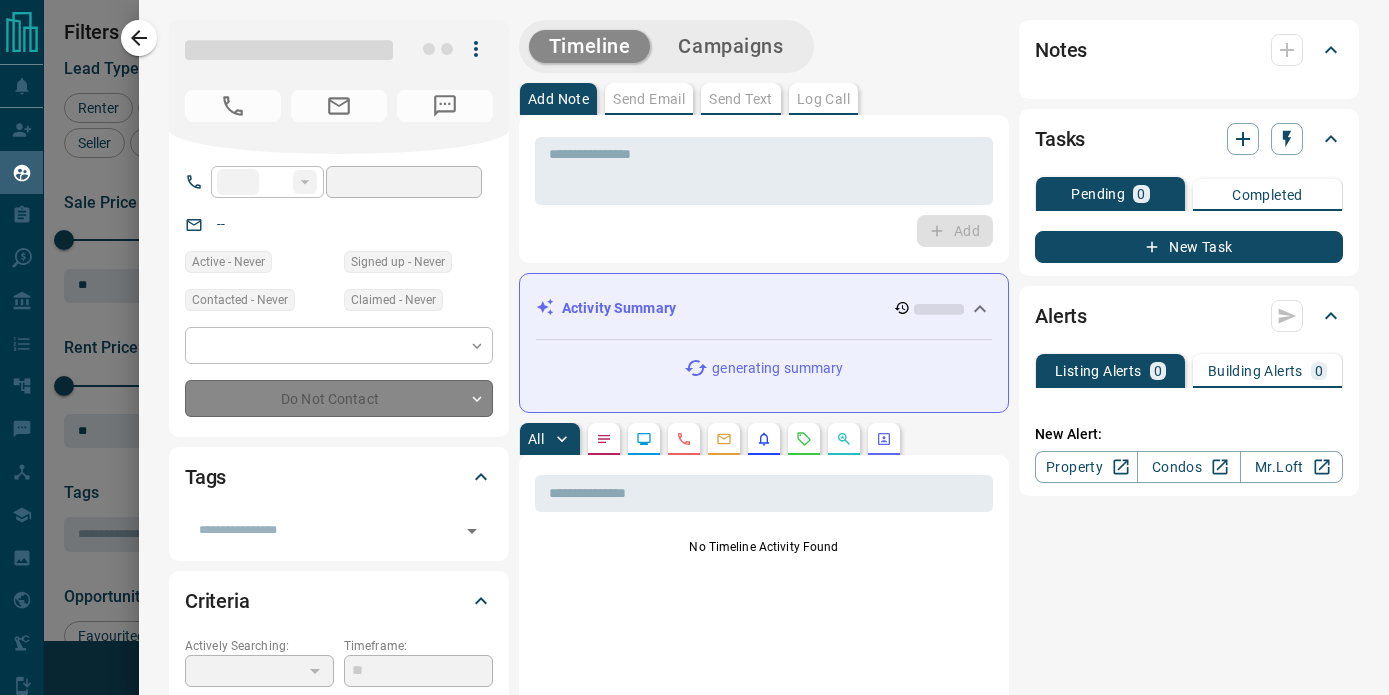 type on "**********" 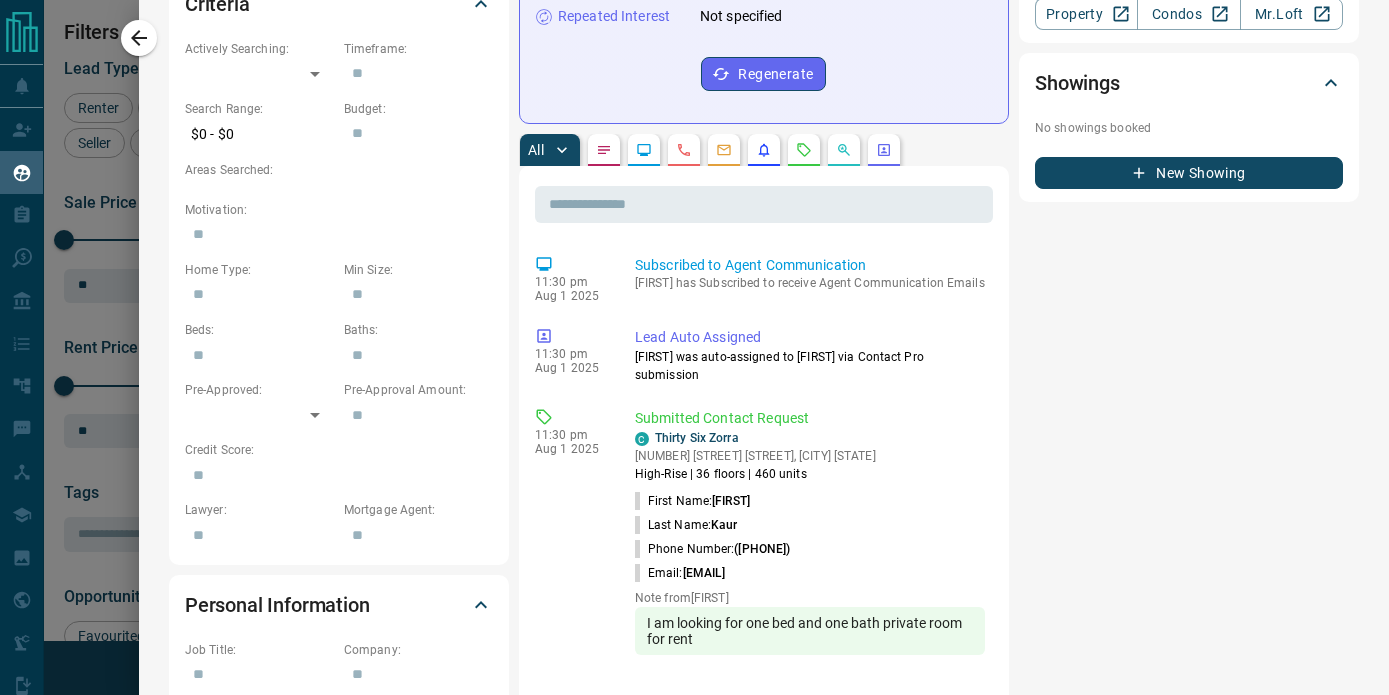 scroll, scrollTop: 599, scrollLeft: 0, axis: vertical 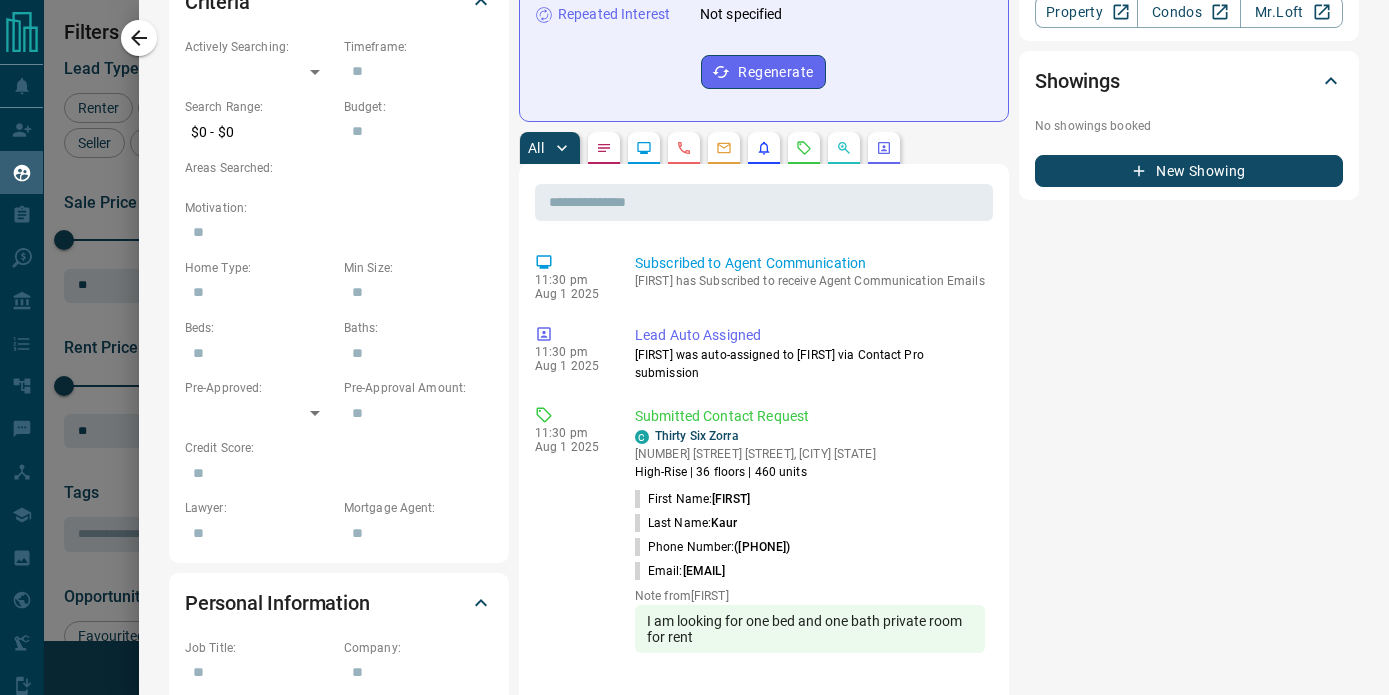 click at bounding box center (694, 347) 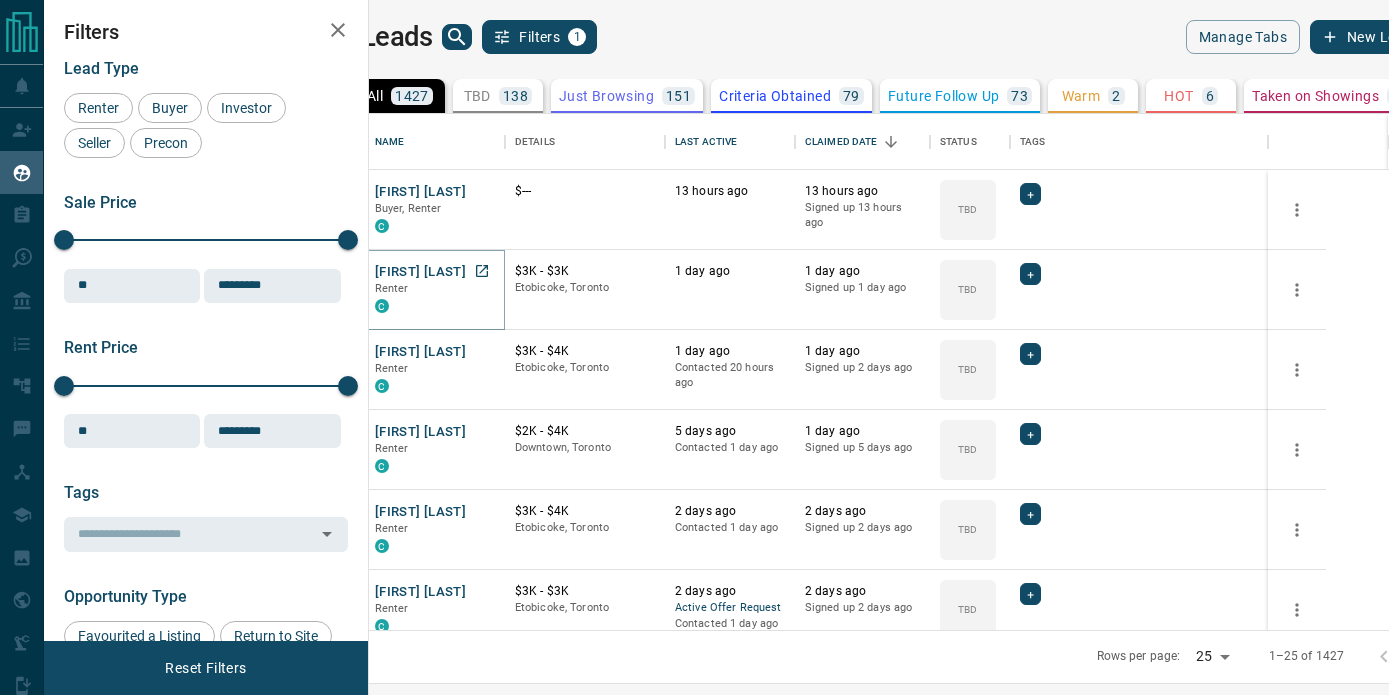 click on "[FIRST] [LAST]" at bounding box center [420, 272] 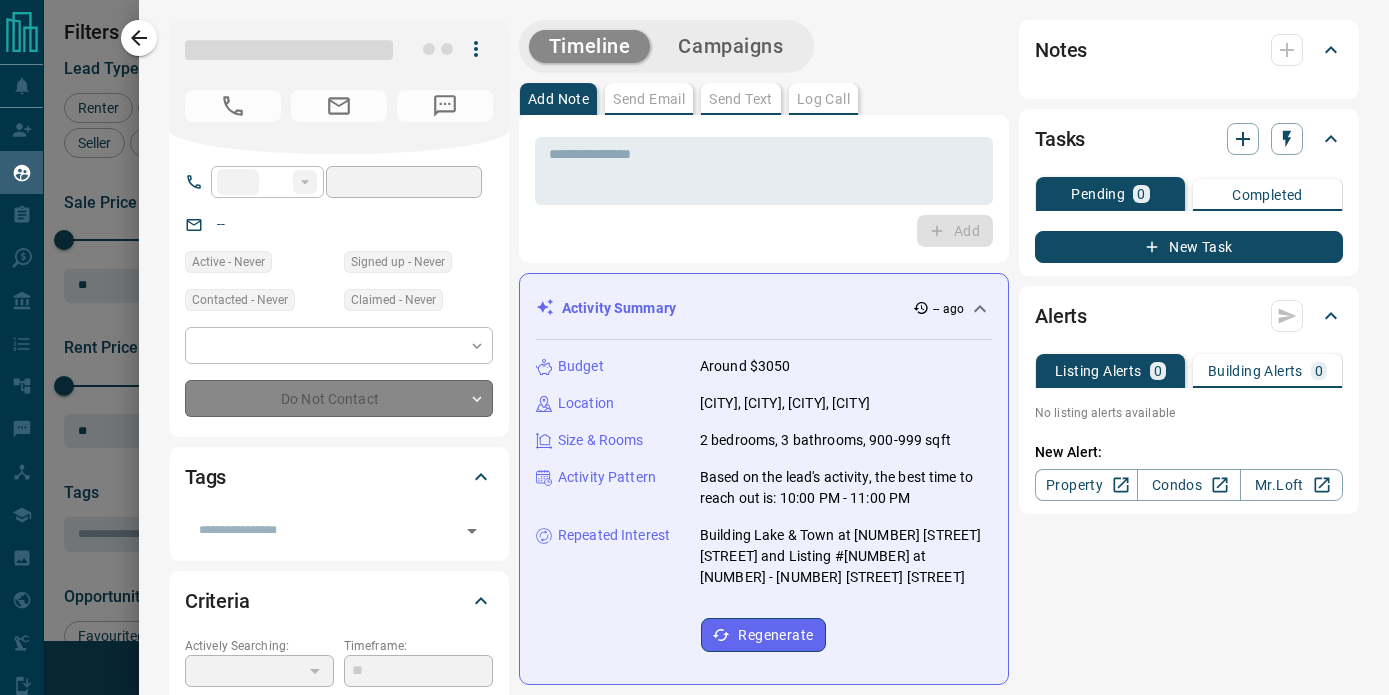 type on "**" 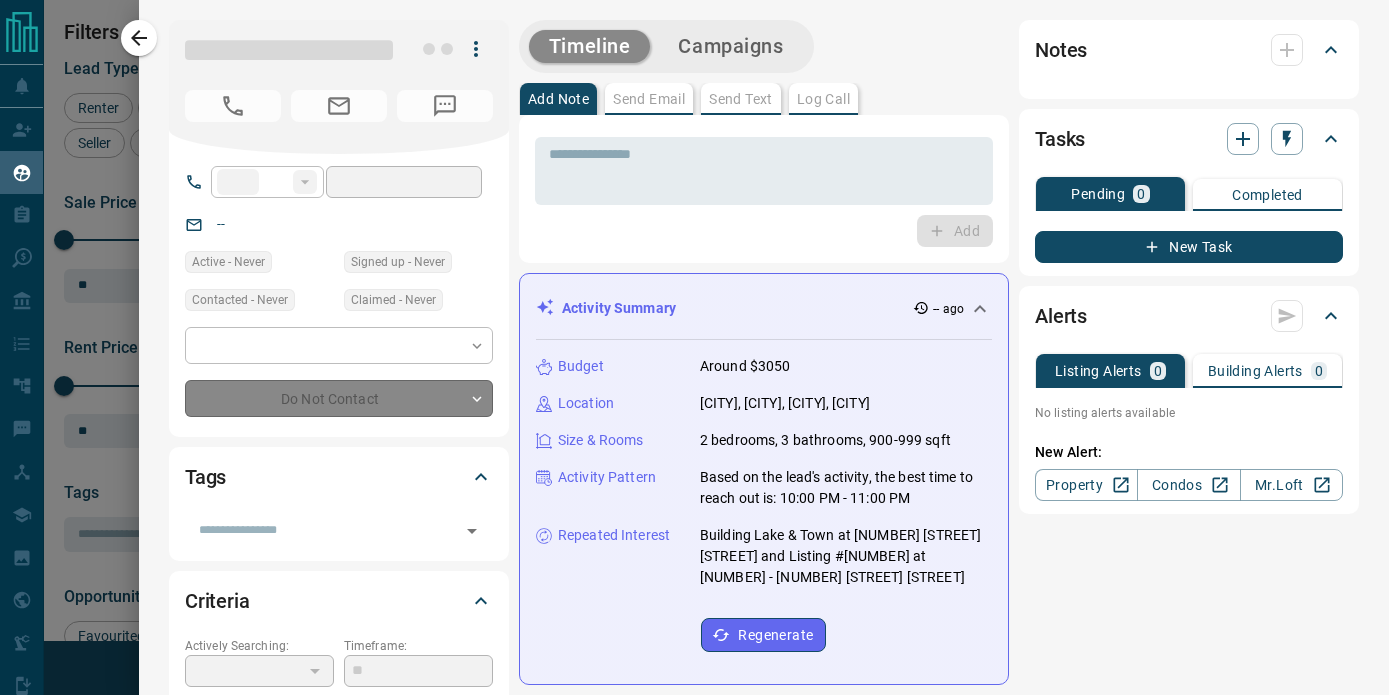type on "**********" 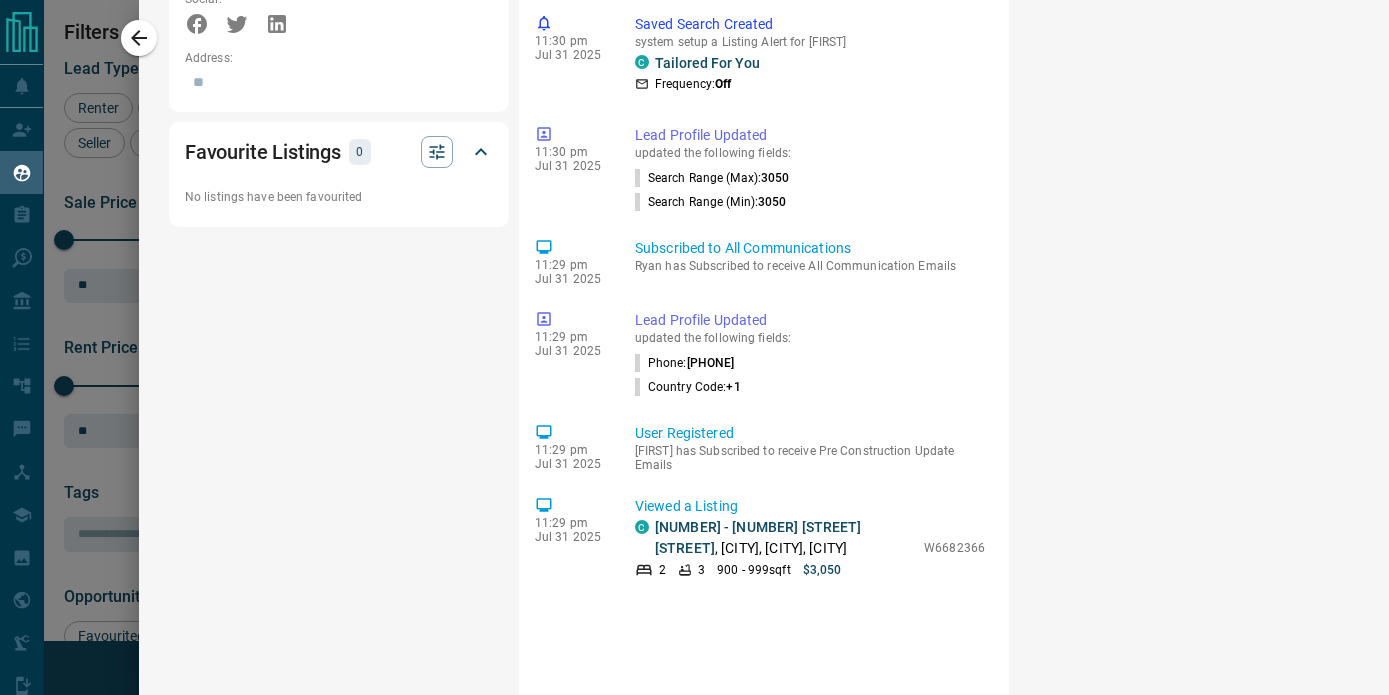 scroll, scrollTop: 0, scrollLeft: 0, axis: both 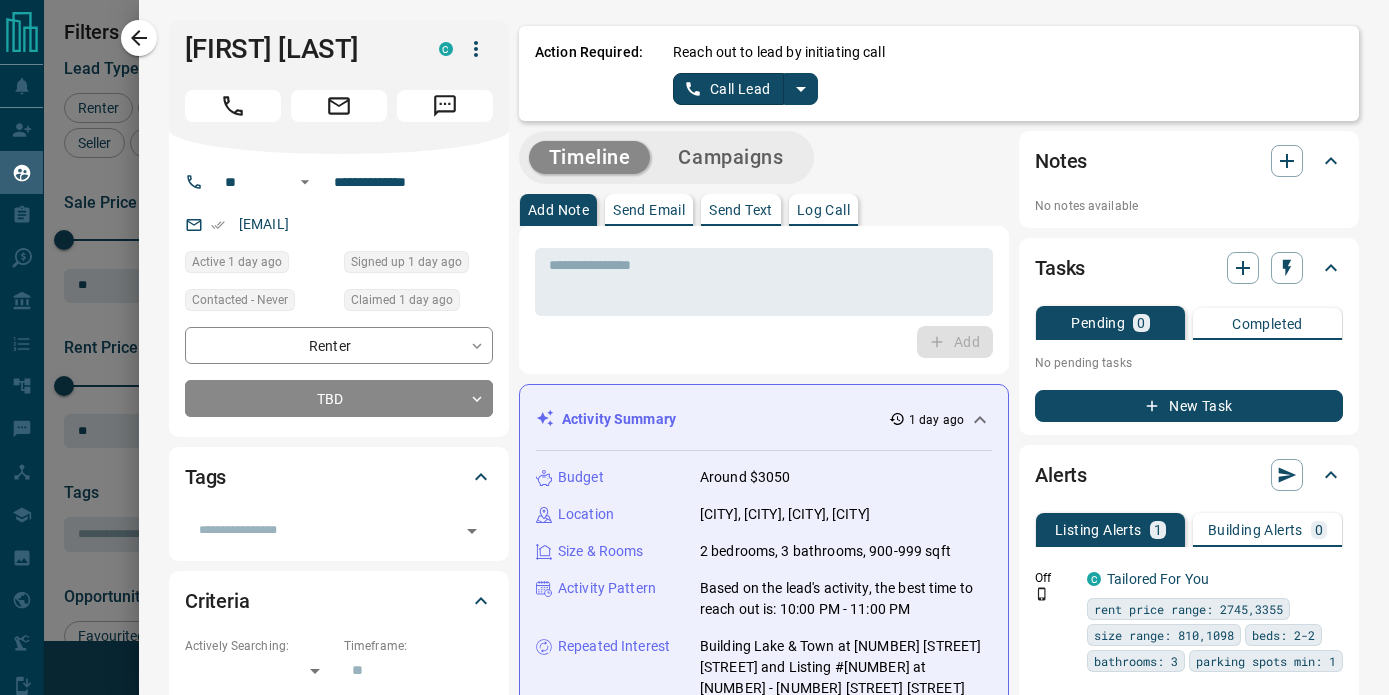 click 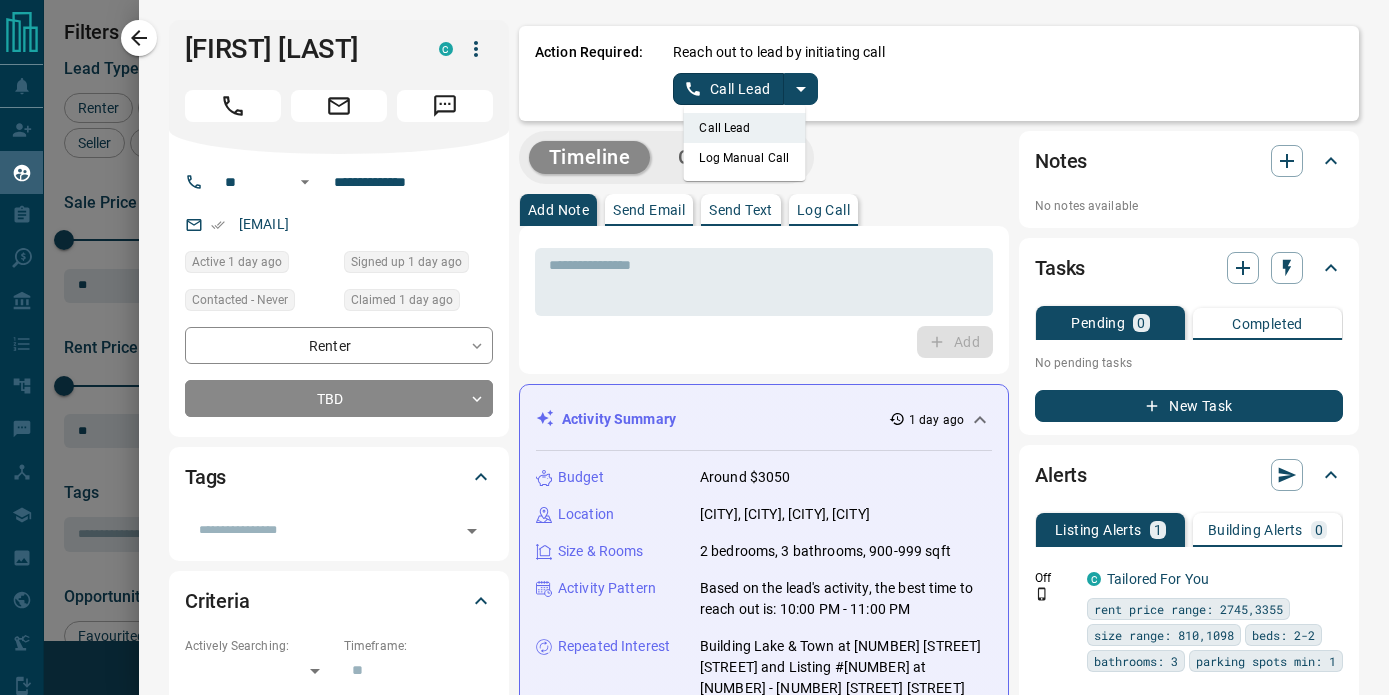 click on "Log Manual Call" at bounding box center [744, 158] 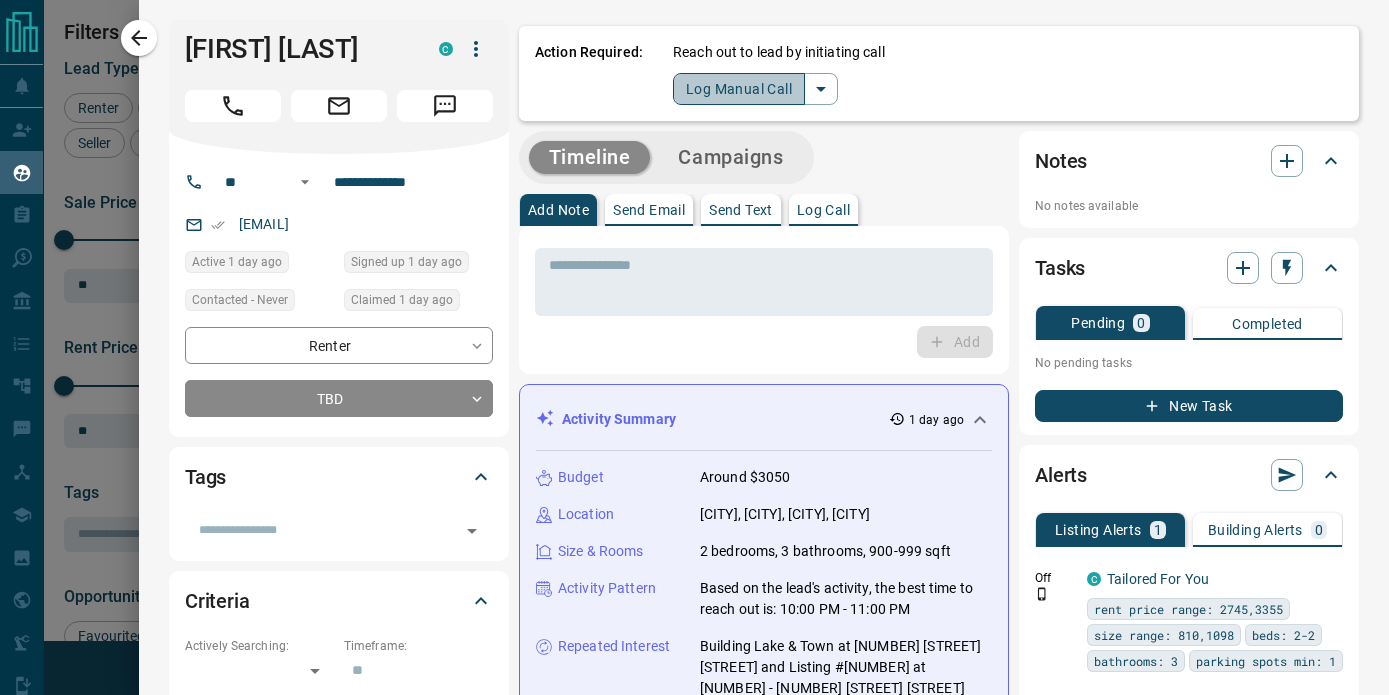 click on "Log Manual Call" at bounding box center [739, 89] 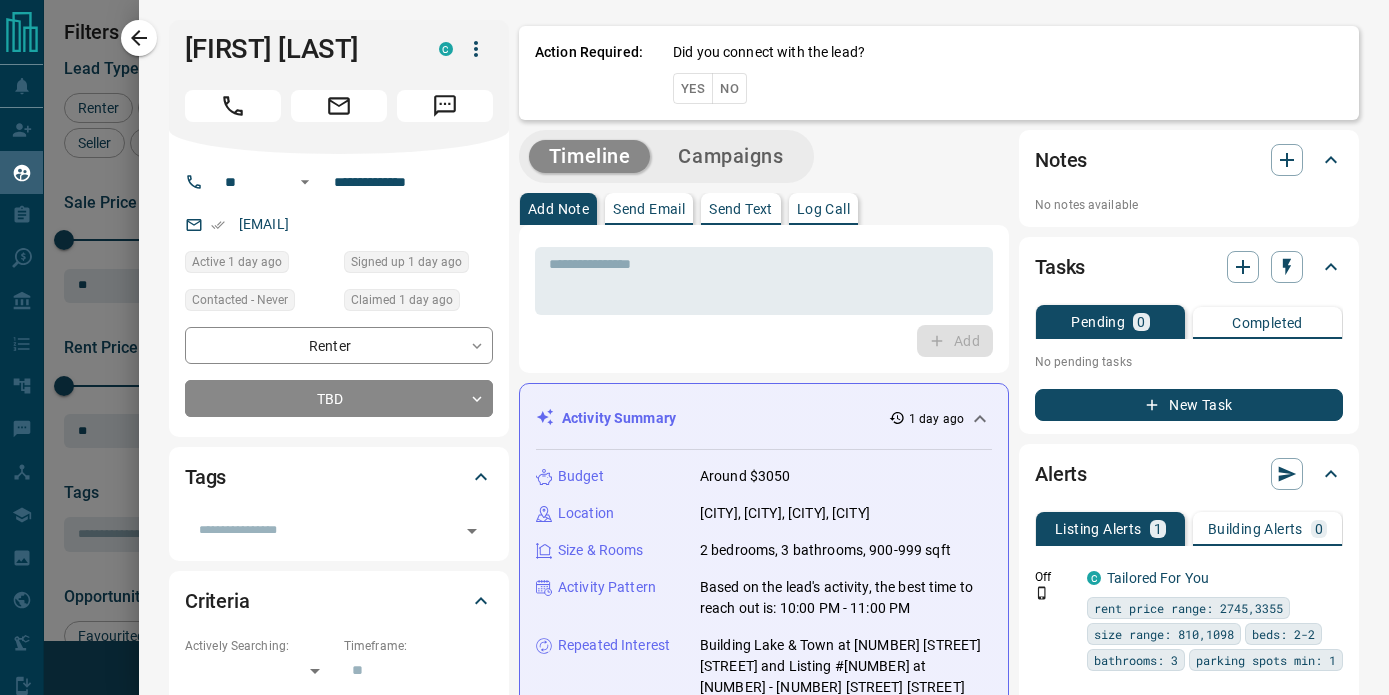 click on "No" at bounding box center (729, 88) 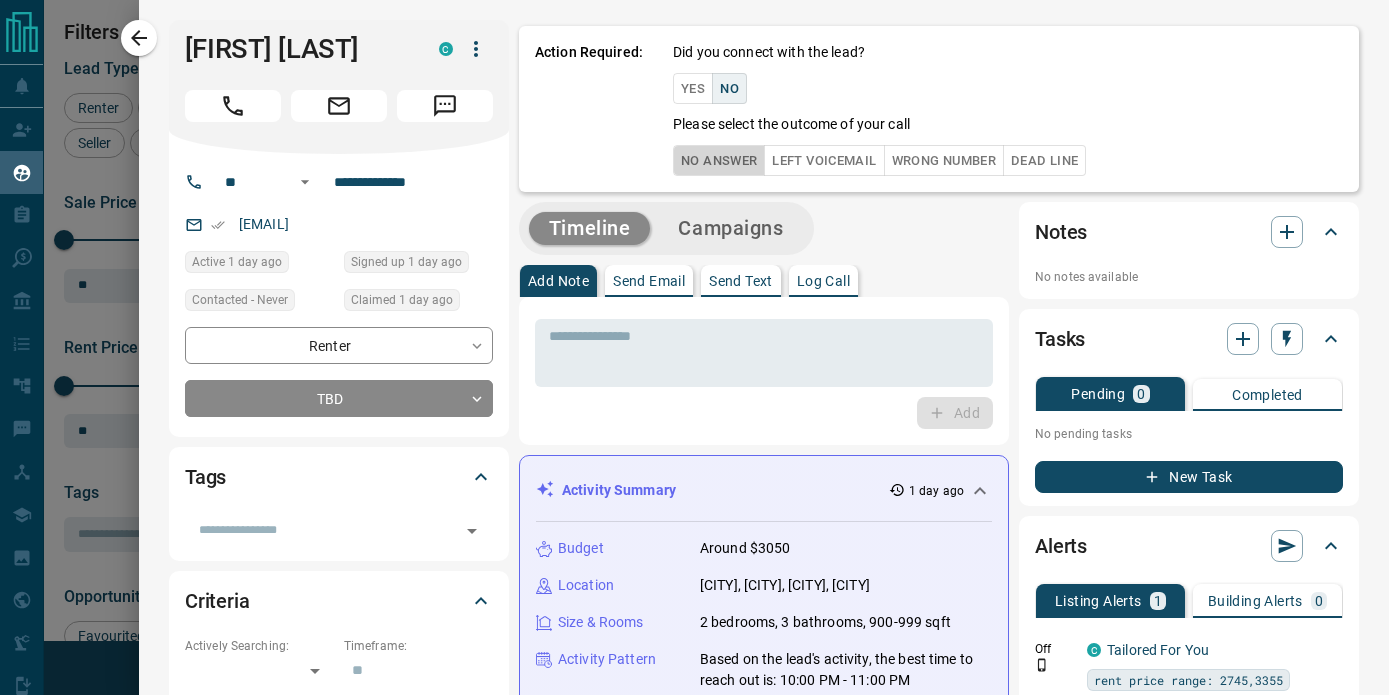 click on "No Answer" at bounding box center (719, 160) 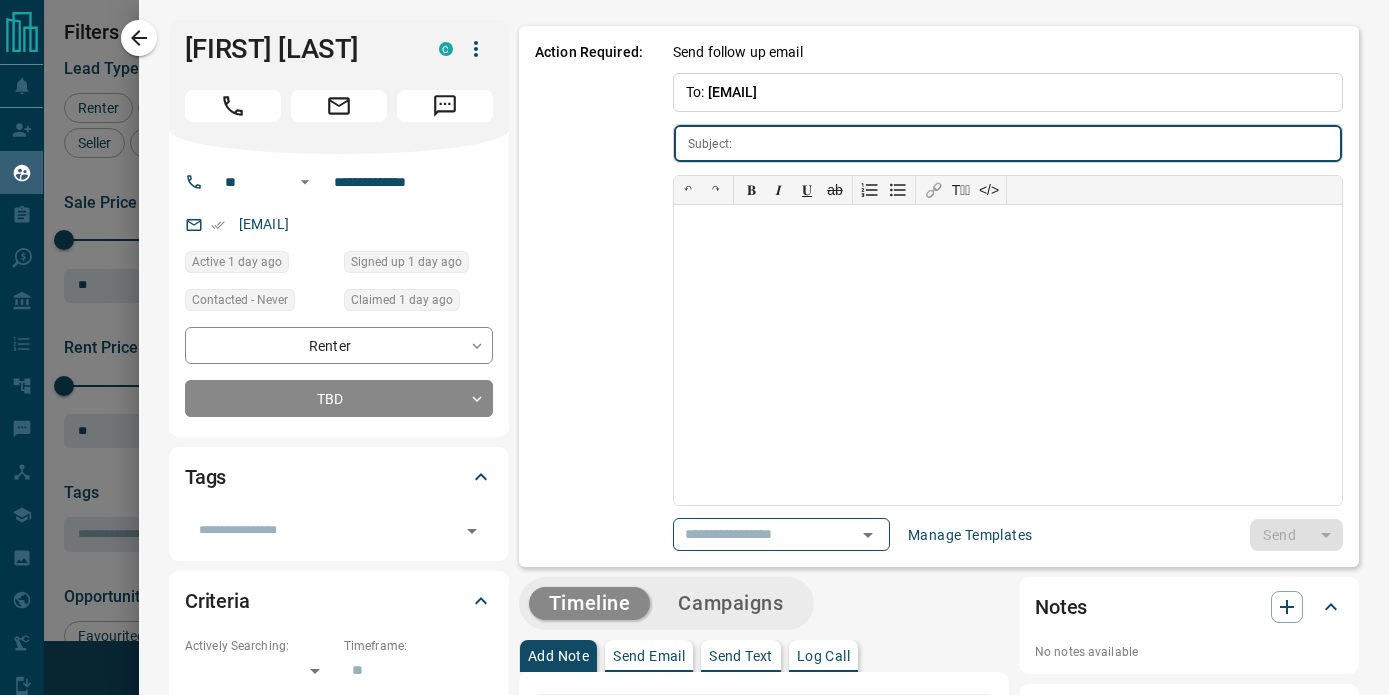 type on "**********" 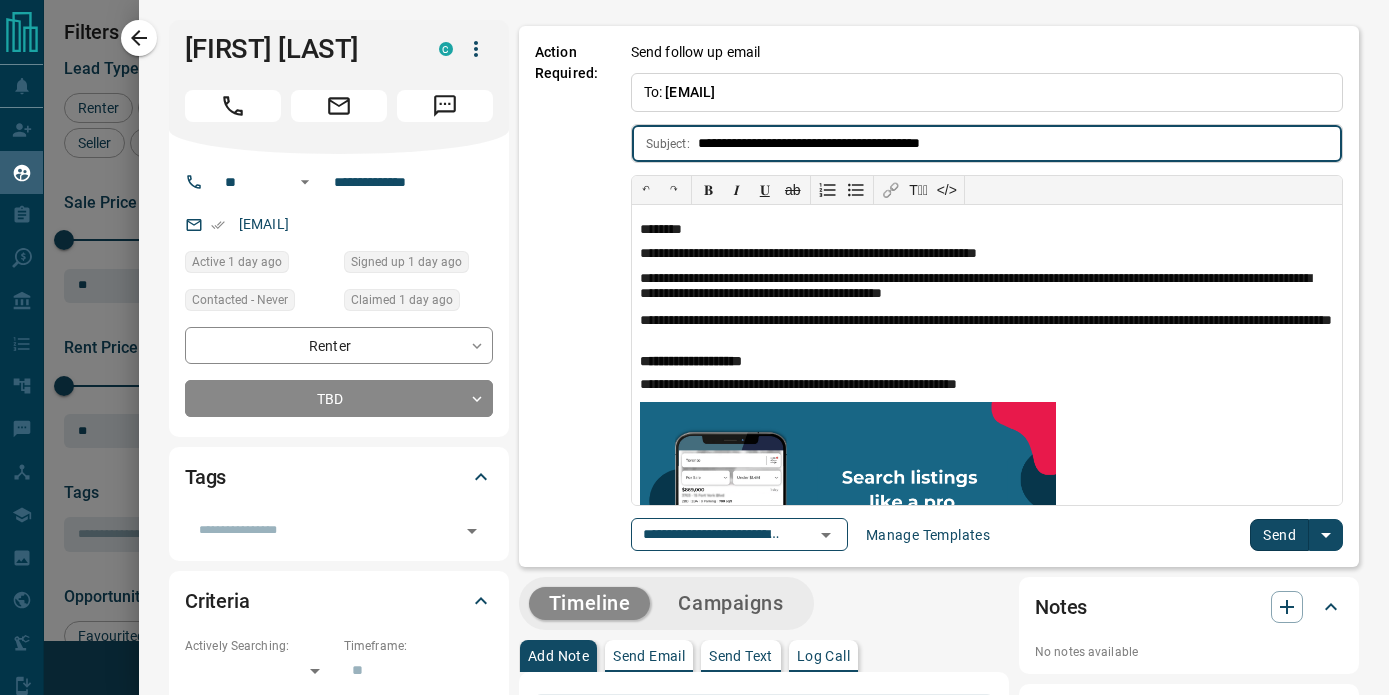 click on "Send" at bounding box center (1279, 535) 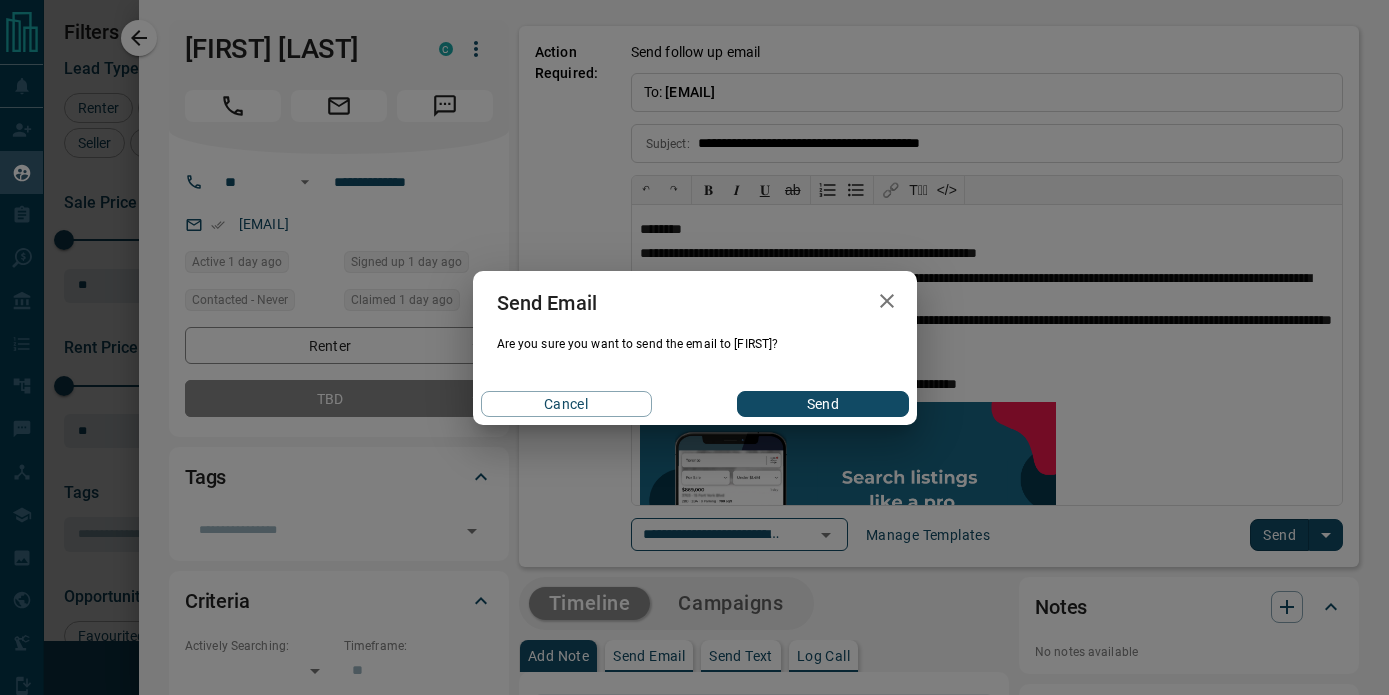 click on "Send" at bounding box center (822, 404) 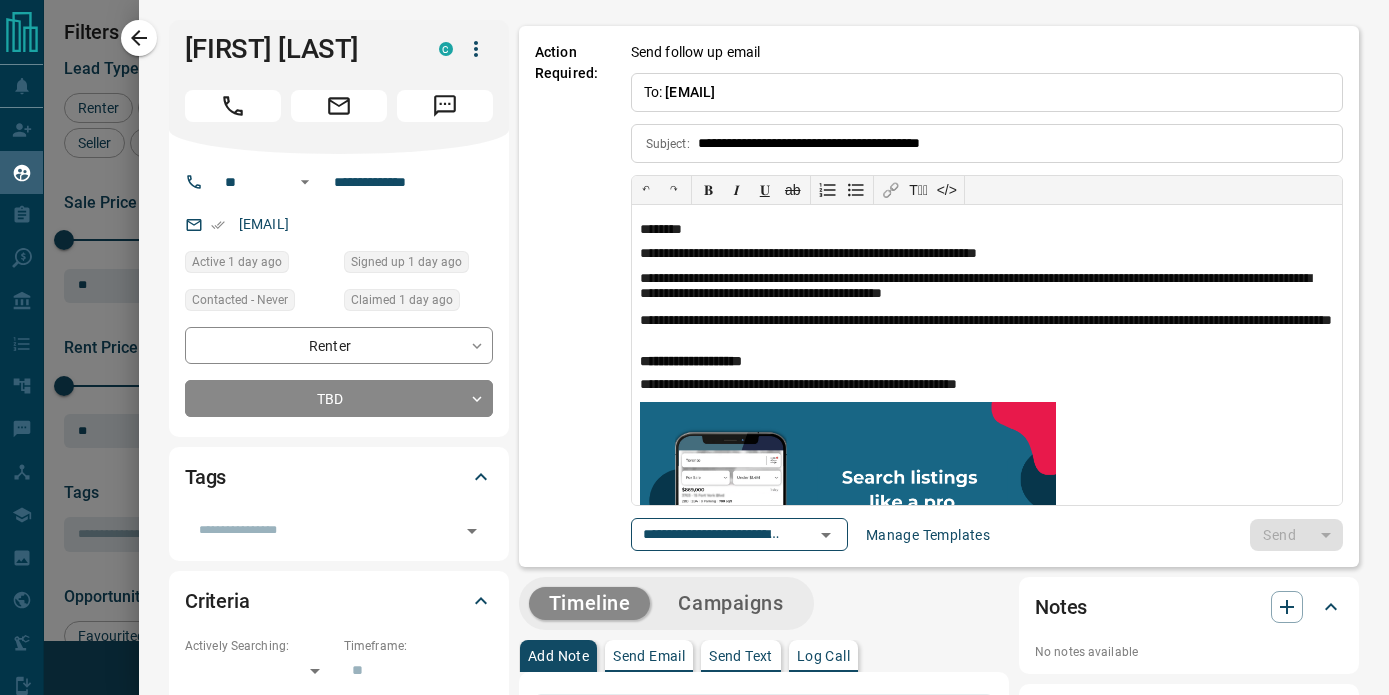 click at bounding box center (694, 347) 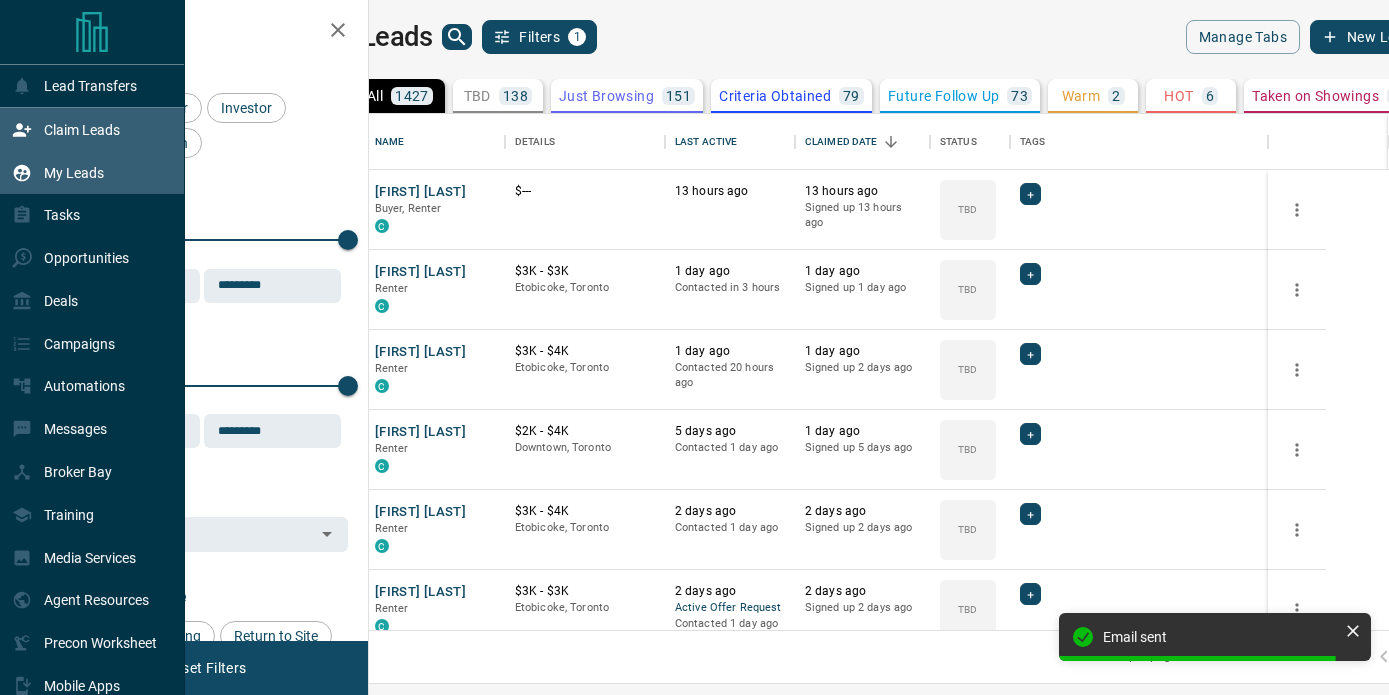click 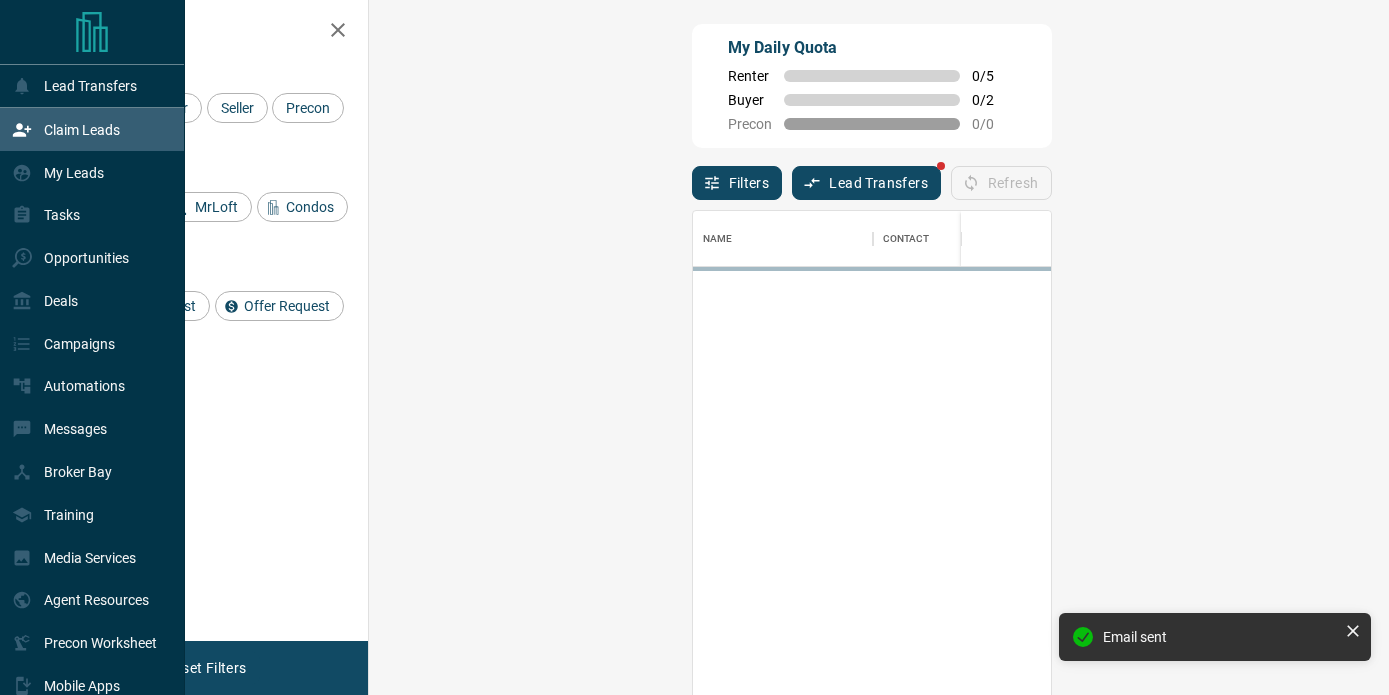 scroll, scrollTop: 1, scrollLeft: 1, axis: both 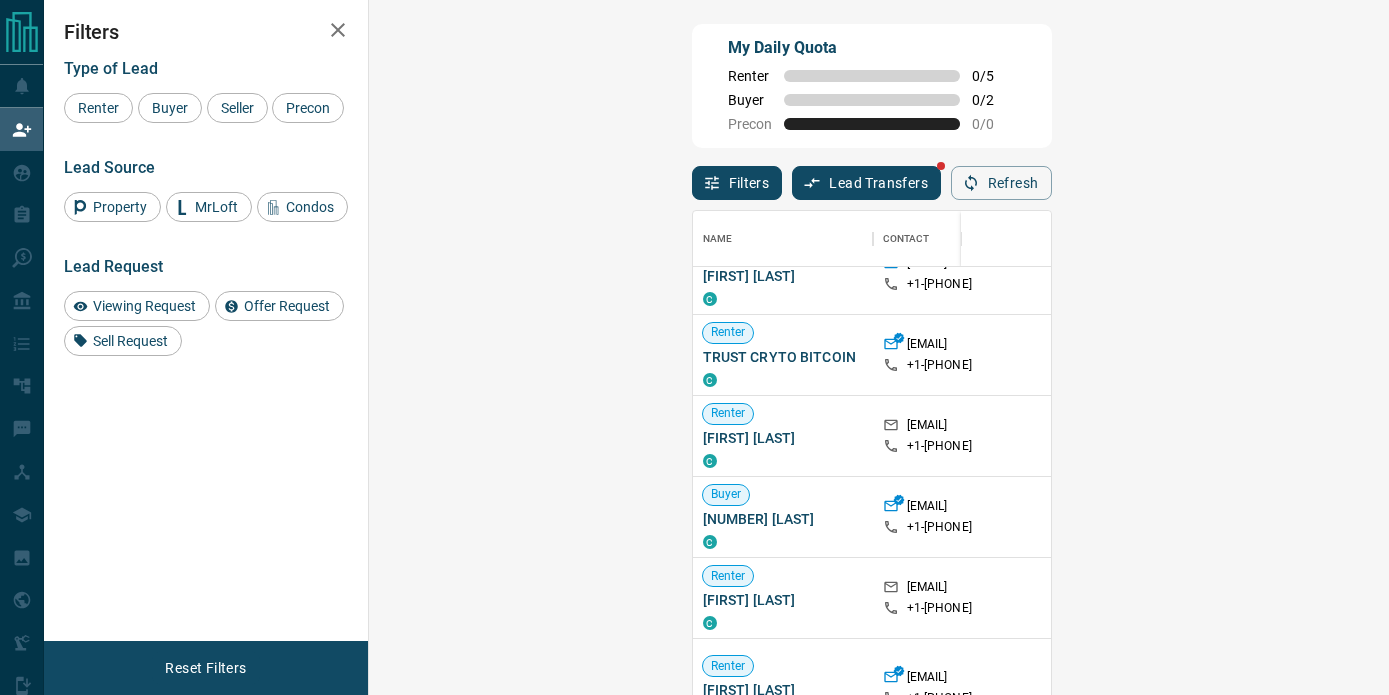 click on "Claim" at bounding box center [1625, 436] 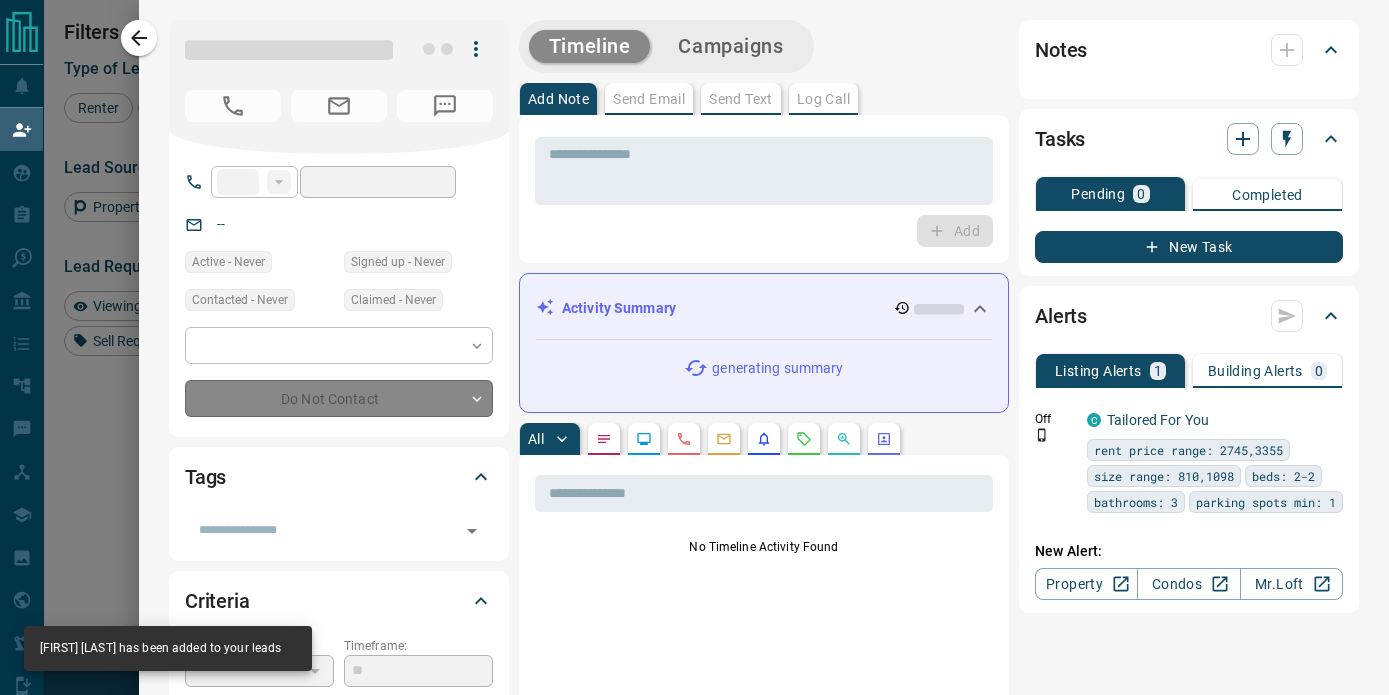 type on "**" 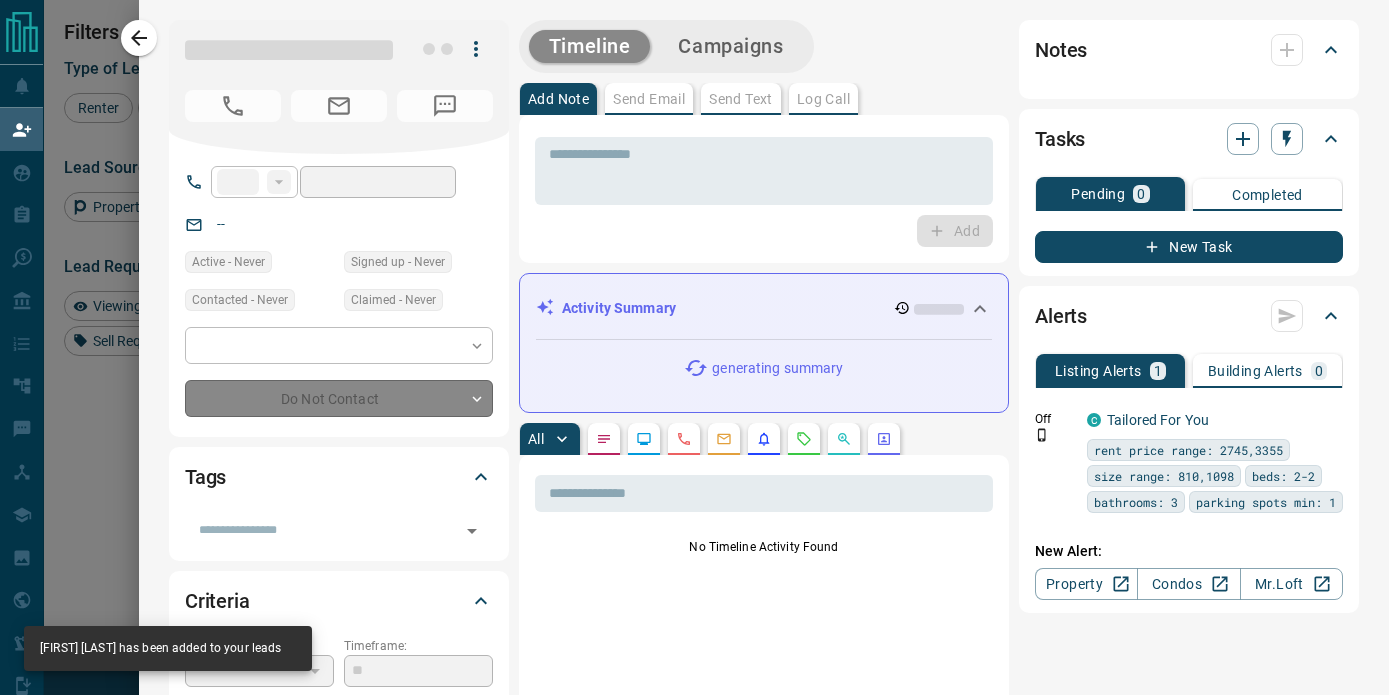 type on "**********" 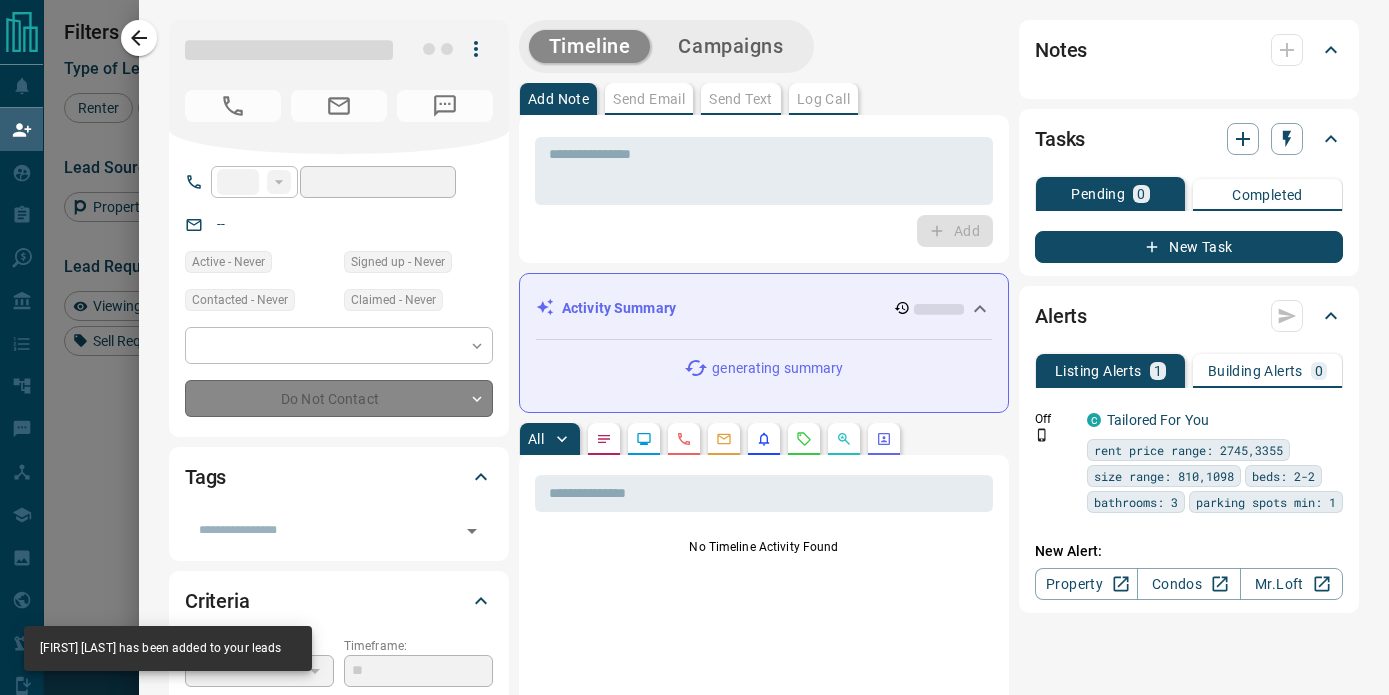 type on "**********" 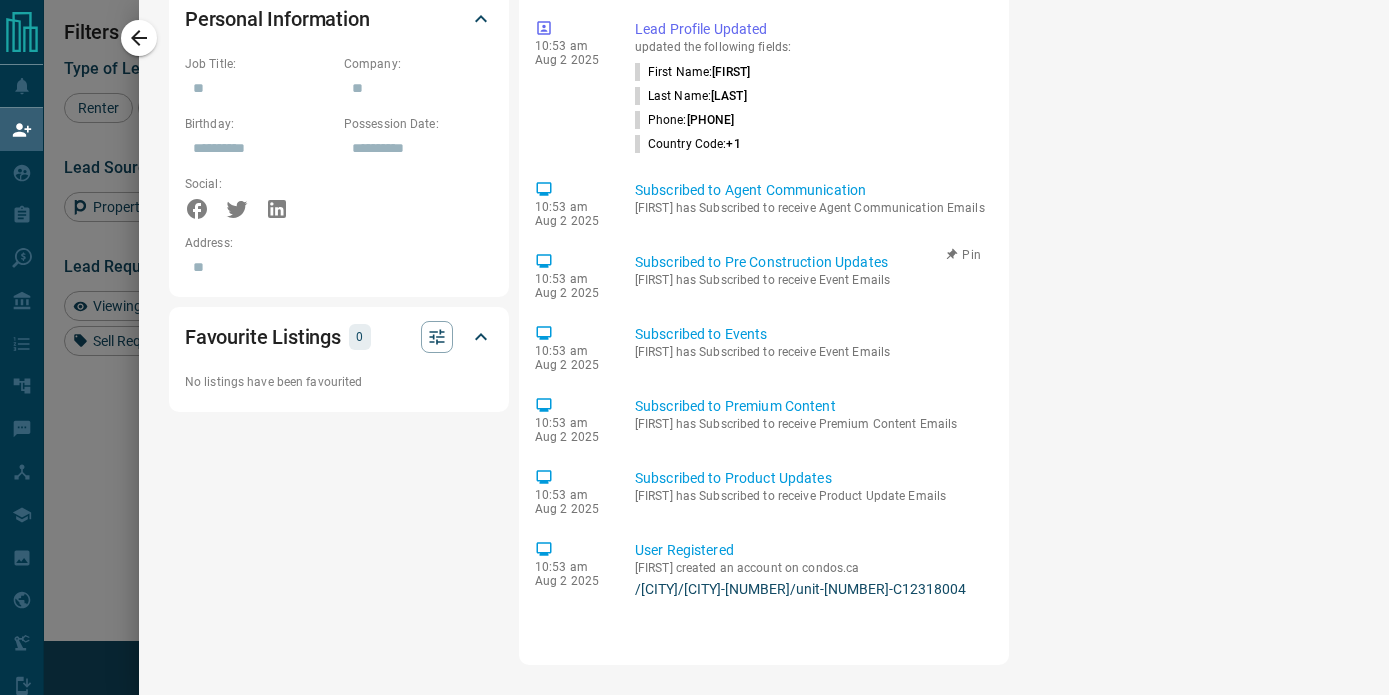 scroll, scrollTop: 1214, scrollLeft: 0, axis: vertical 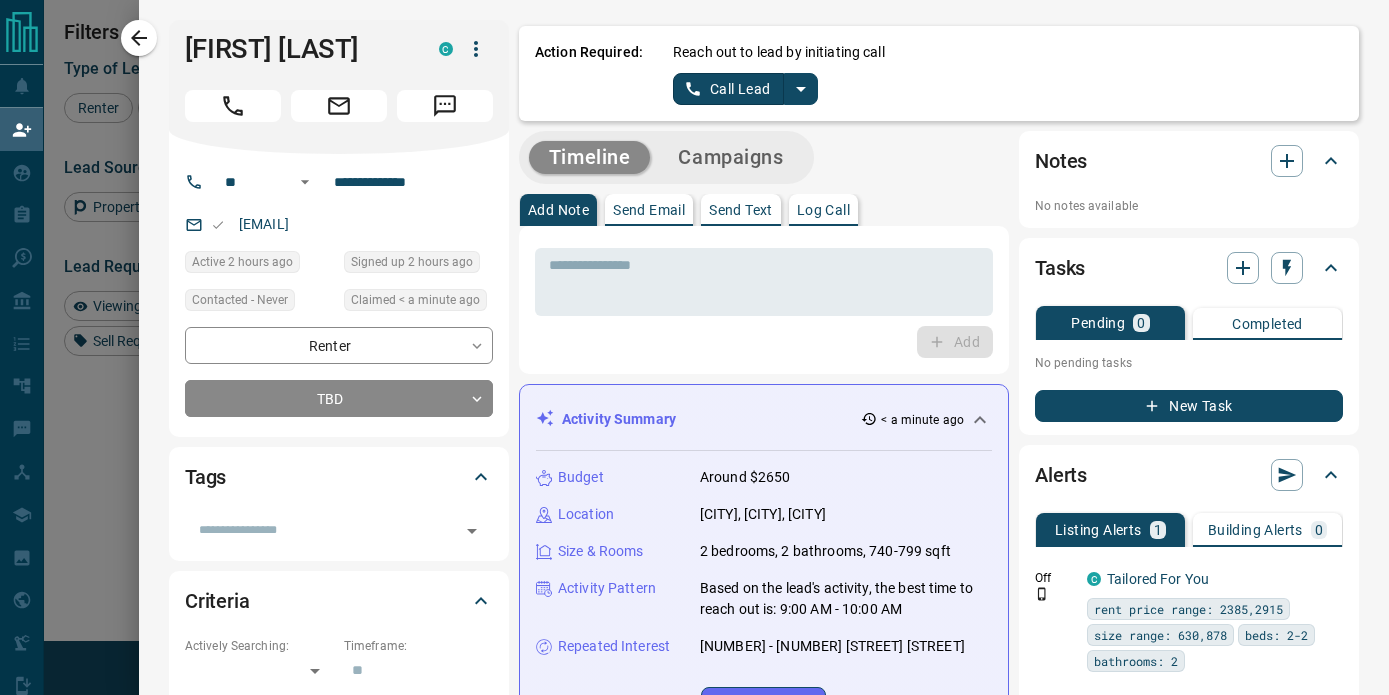 click 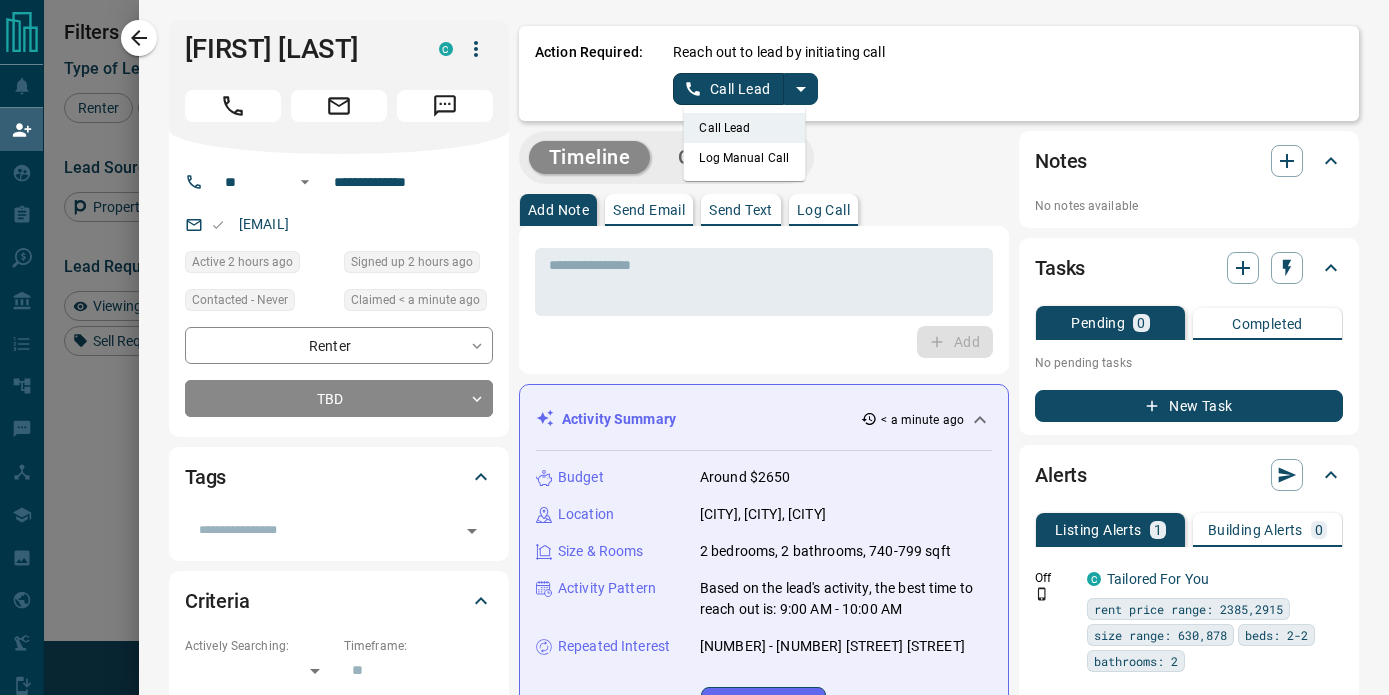 click on "Log Manual Call" at bounding box center [744, 158] 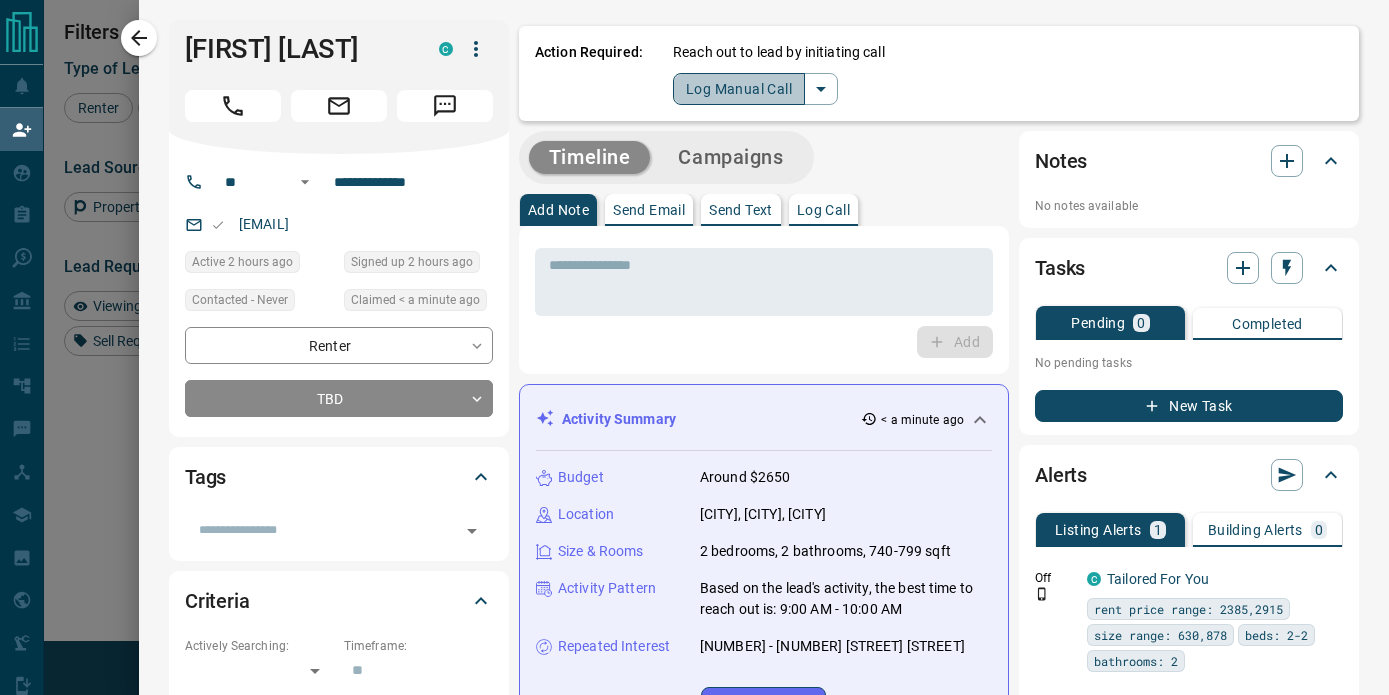 click on "Log Manual Call" at bounding box center (739, 89) 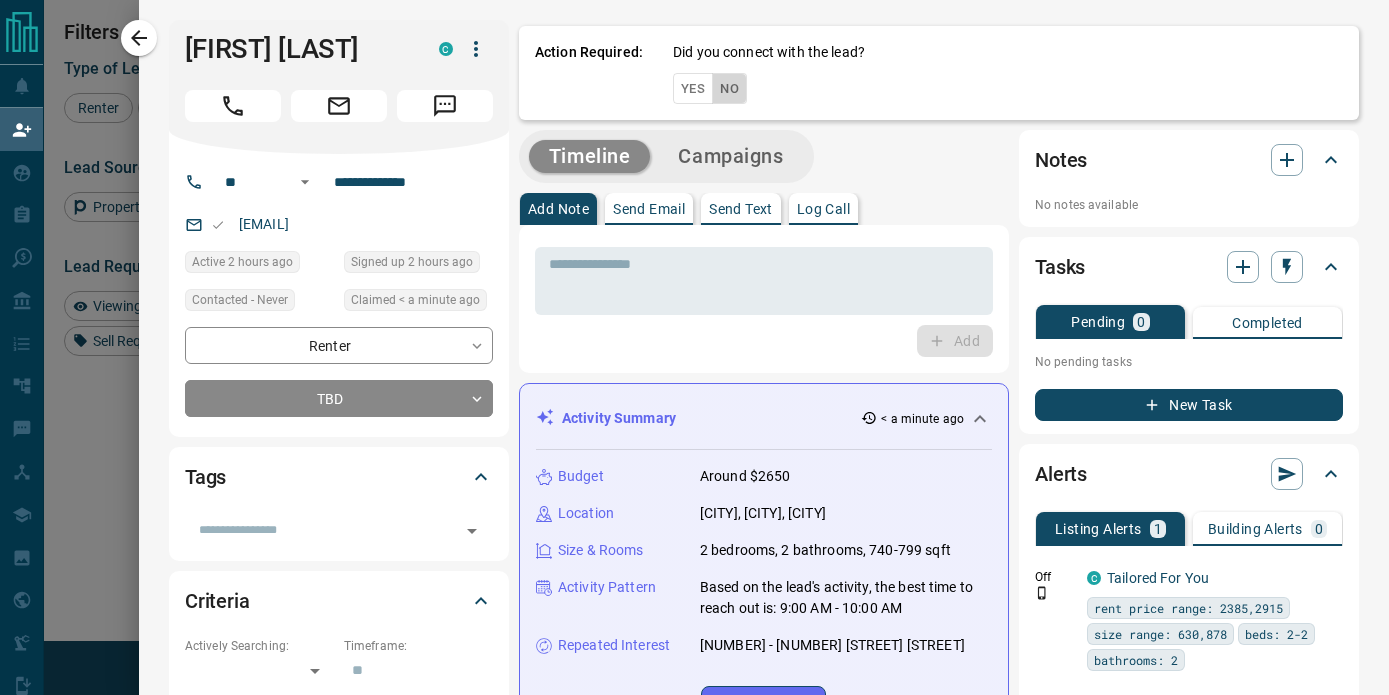 click on "No" at bounding box center (729, 88) 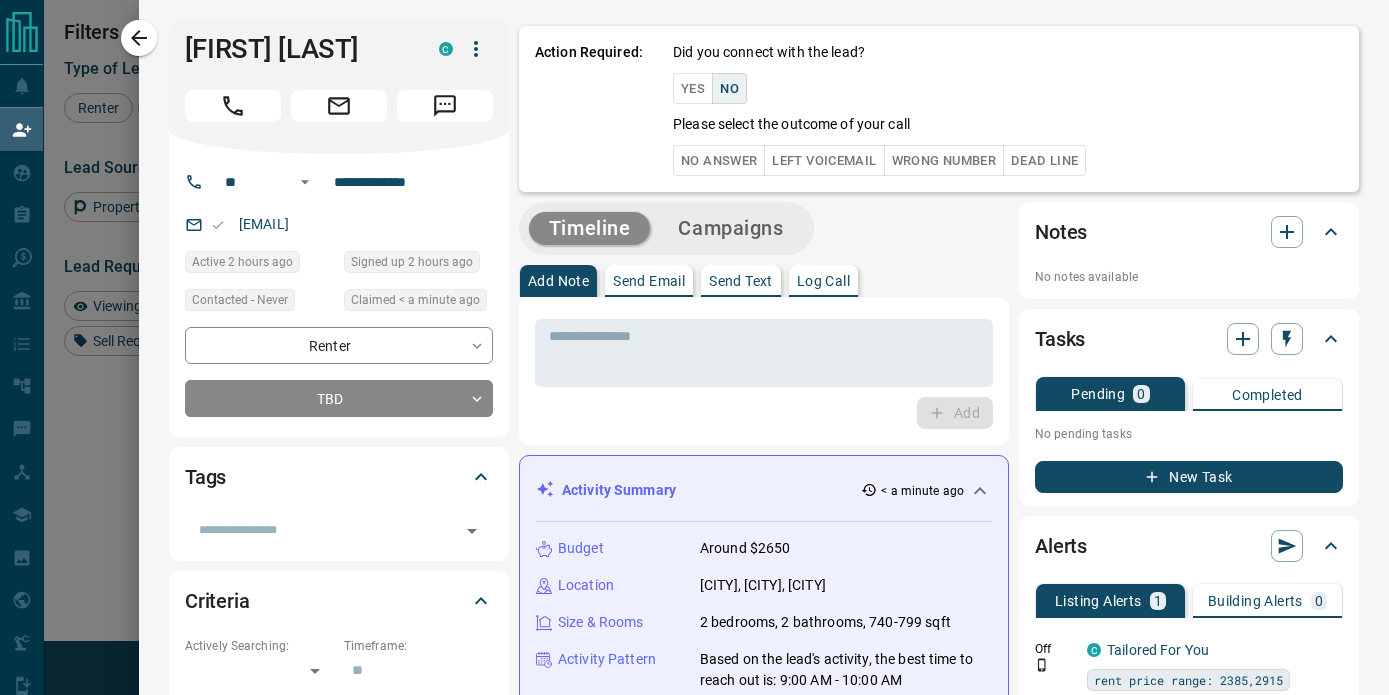 click on "No Answer" at bounding box center (719, 160) 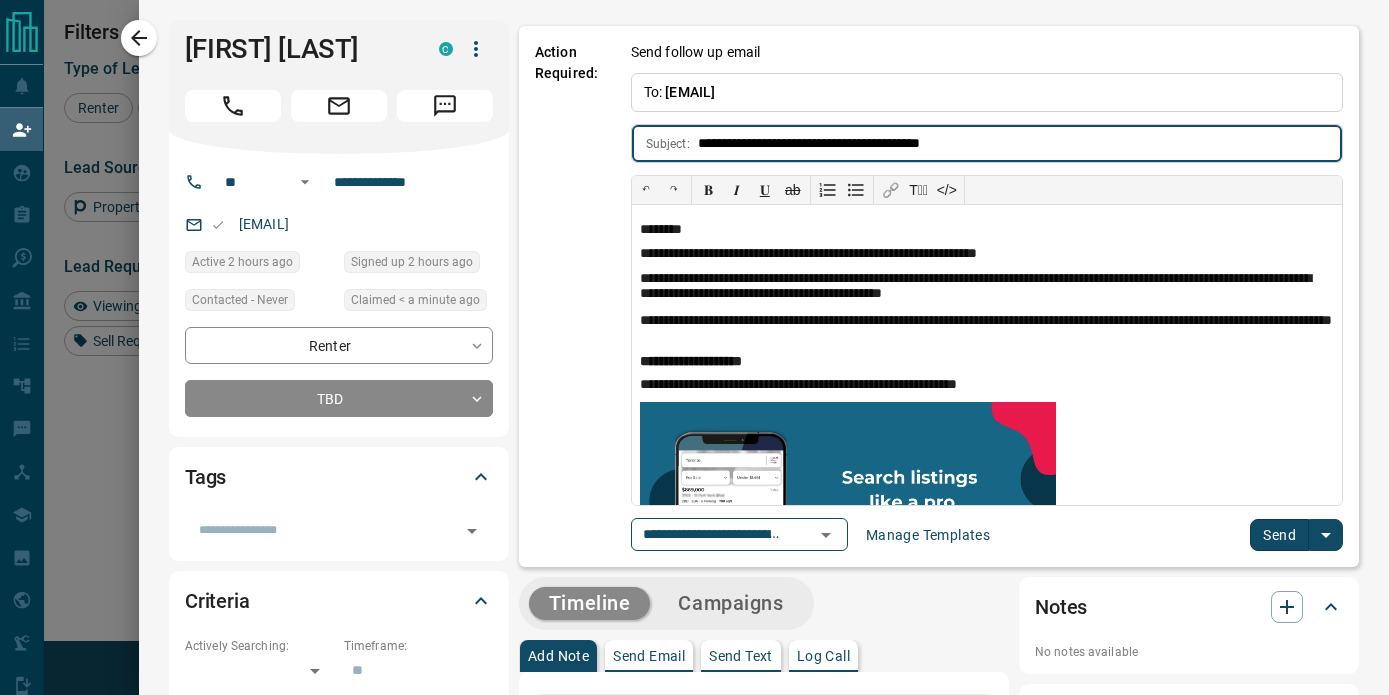 click on "Send" at bounding box center [1279, 535] 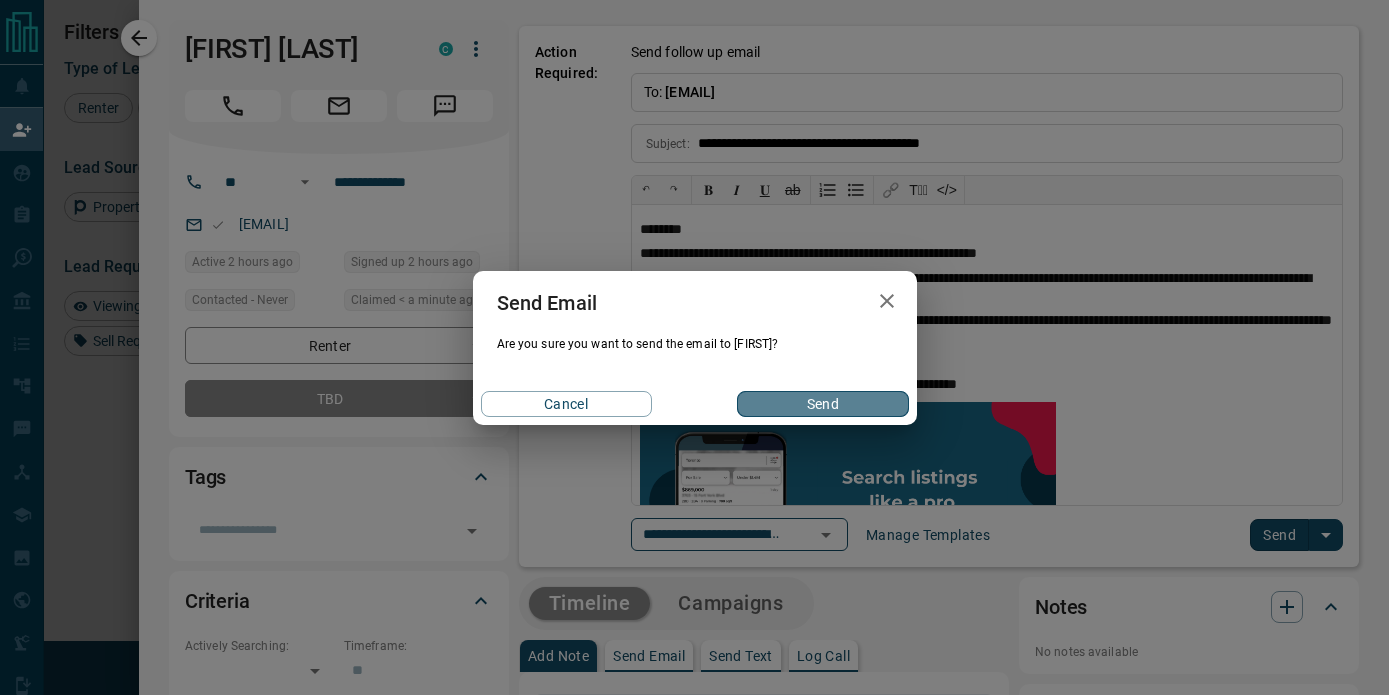 click on "Send" at bounding box center (822, 404) 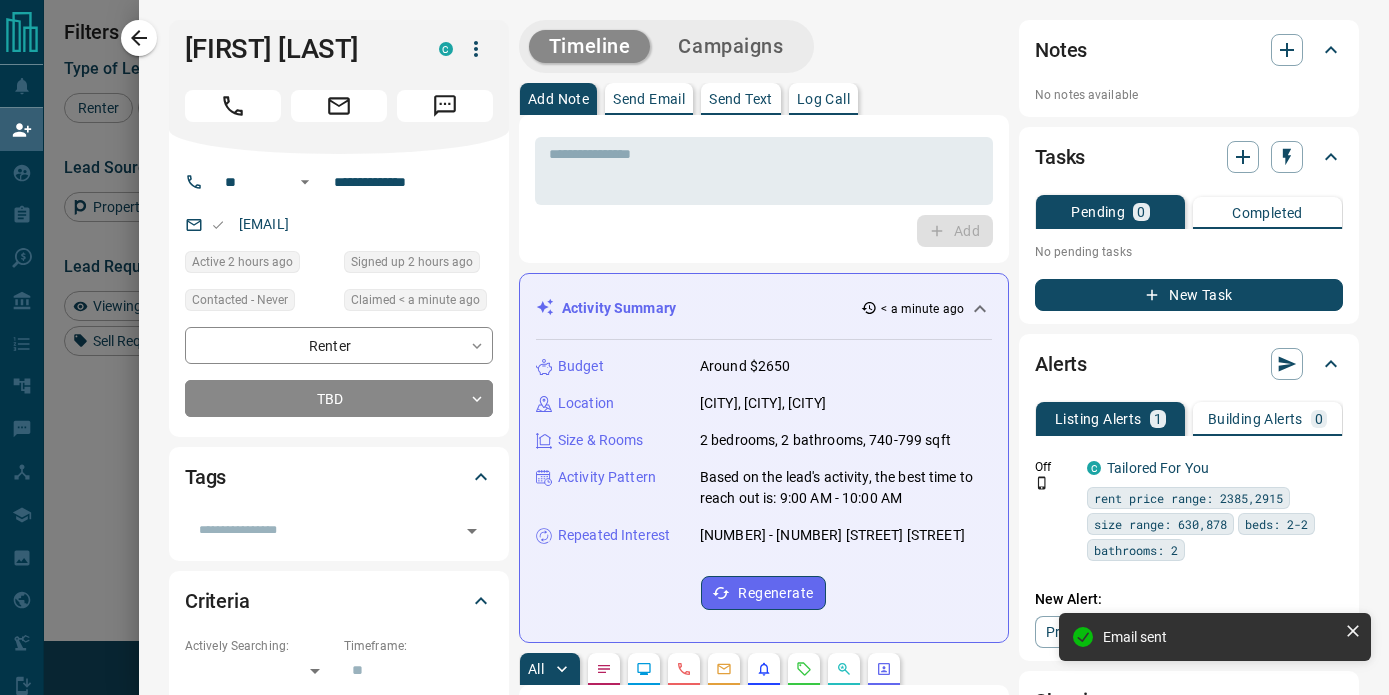 click at bounding box center [694, 347] 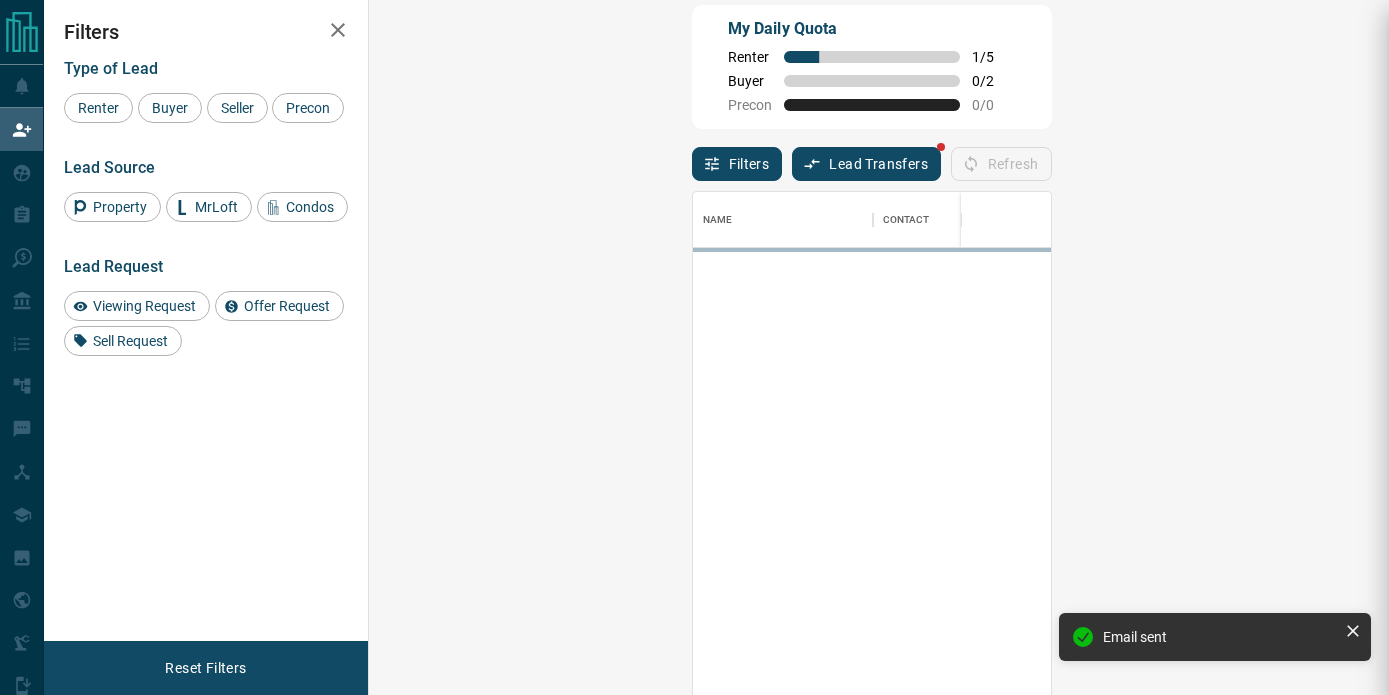 scroll, scrollTop: 1, scrollLeft: 1, axis: both 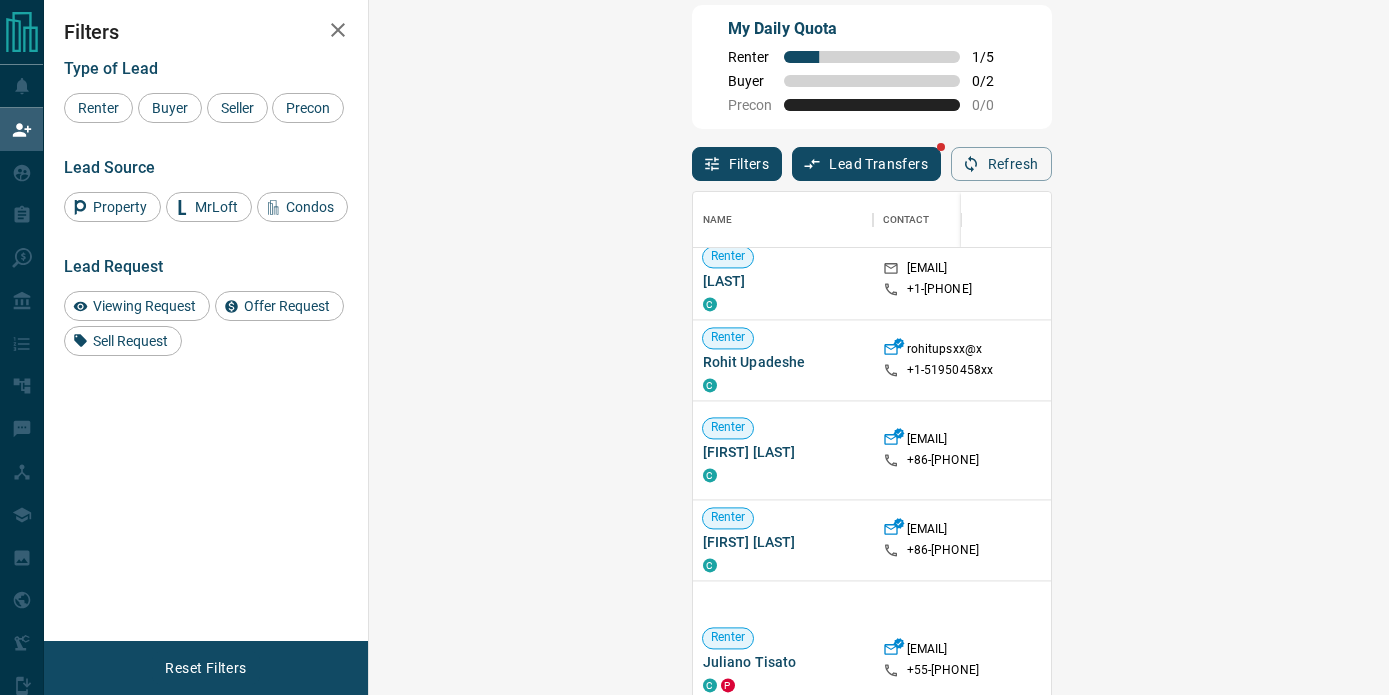click 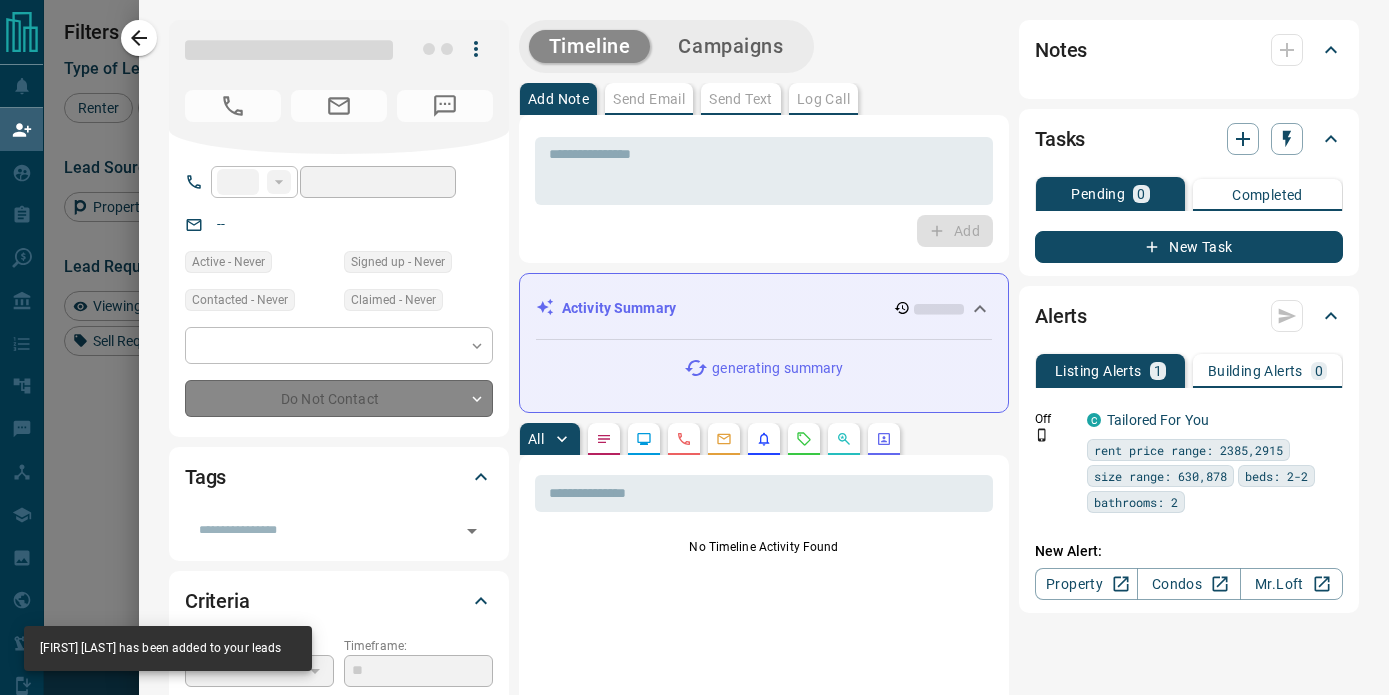 type on "***" 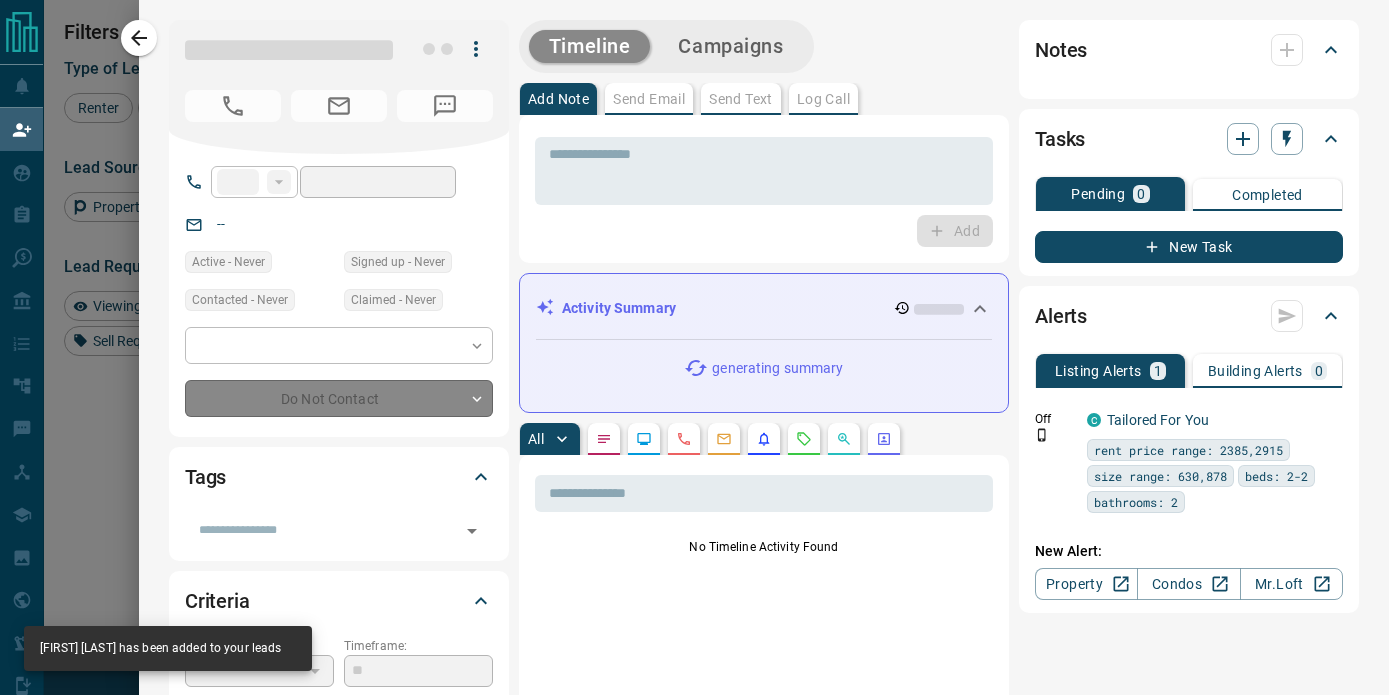 type on "**********" 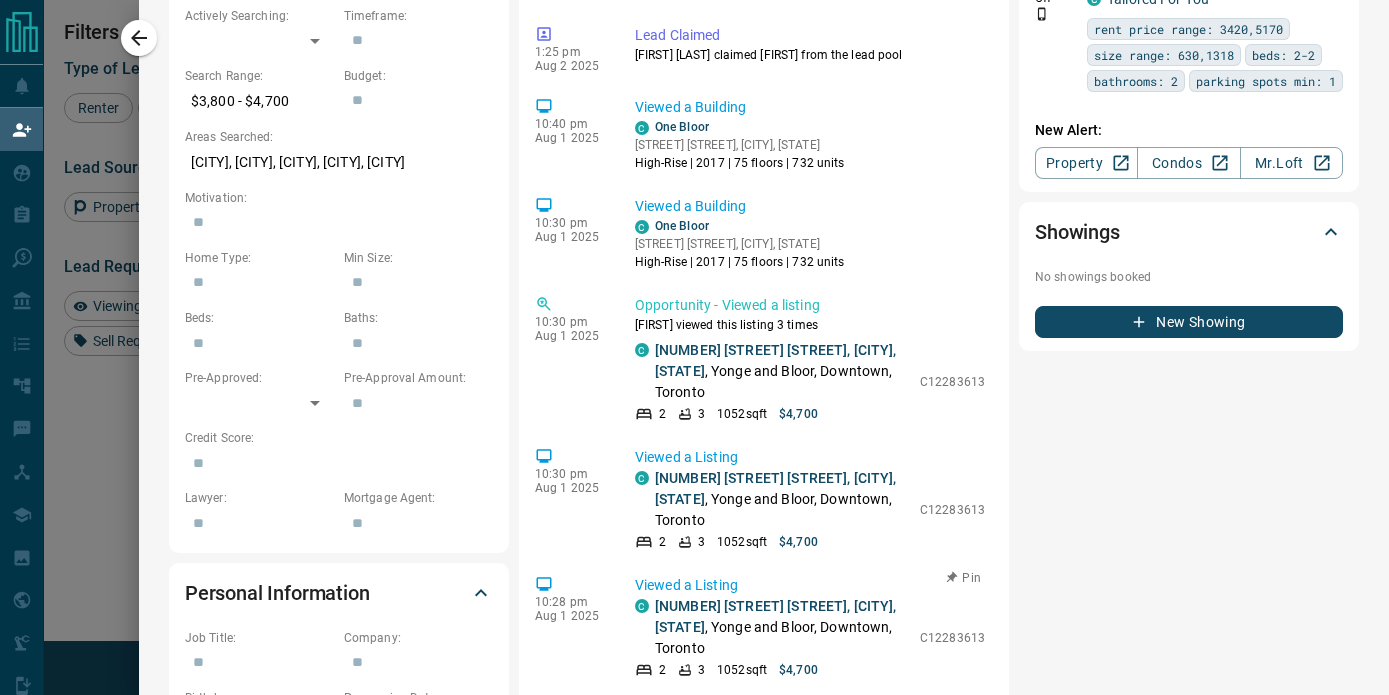 scroll, scrollTop: 0, scrollLeft: 0, axis: both 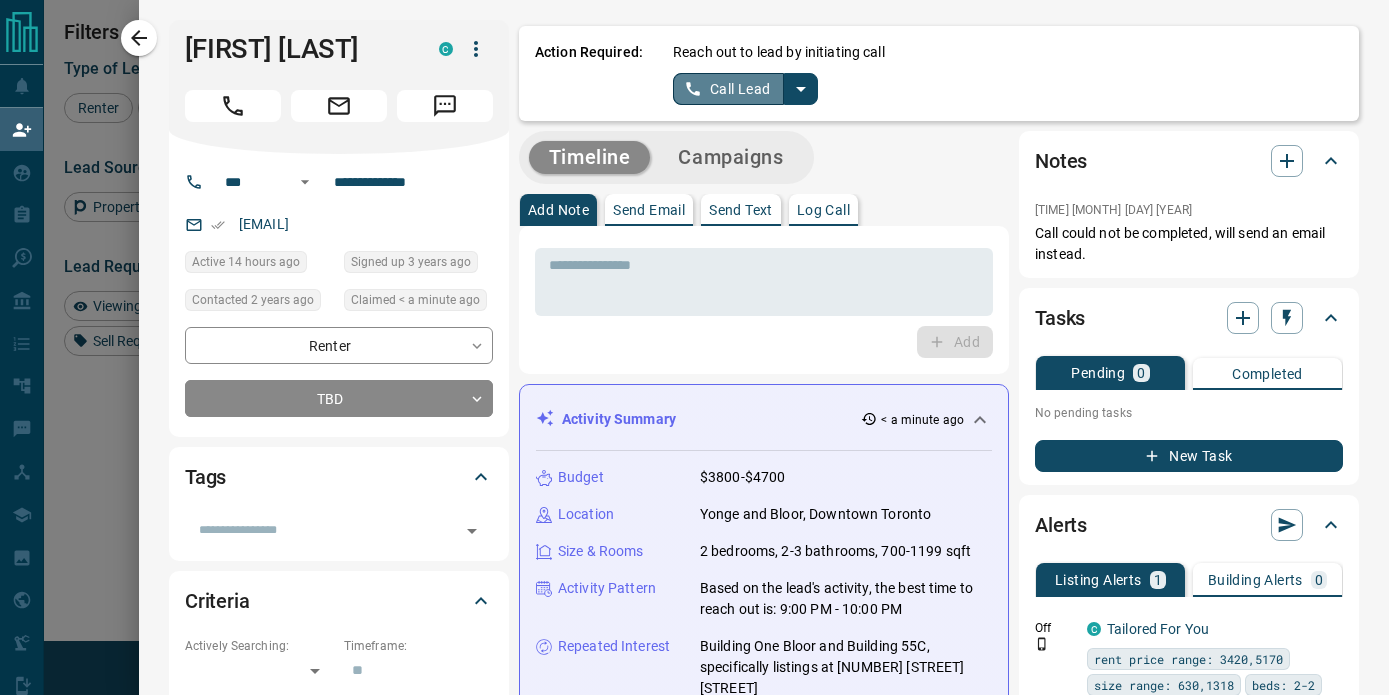click on "Call Lead" at bounding box center (728, 89) 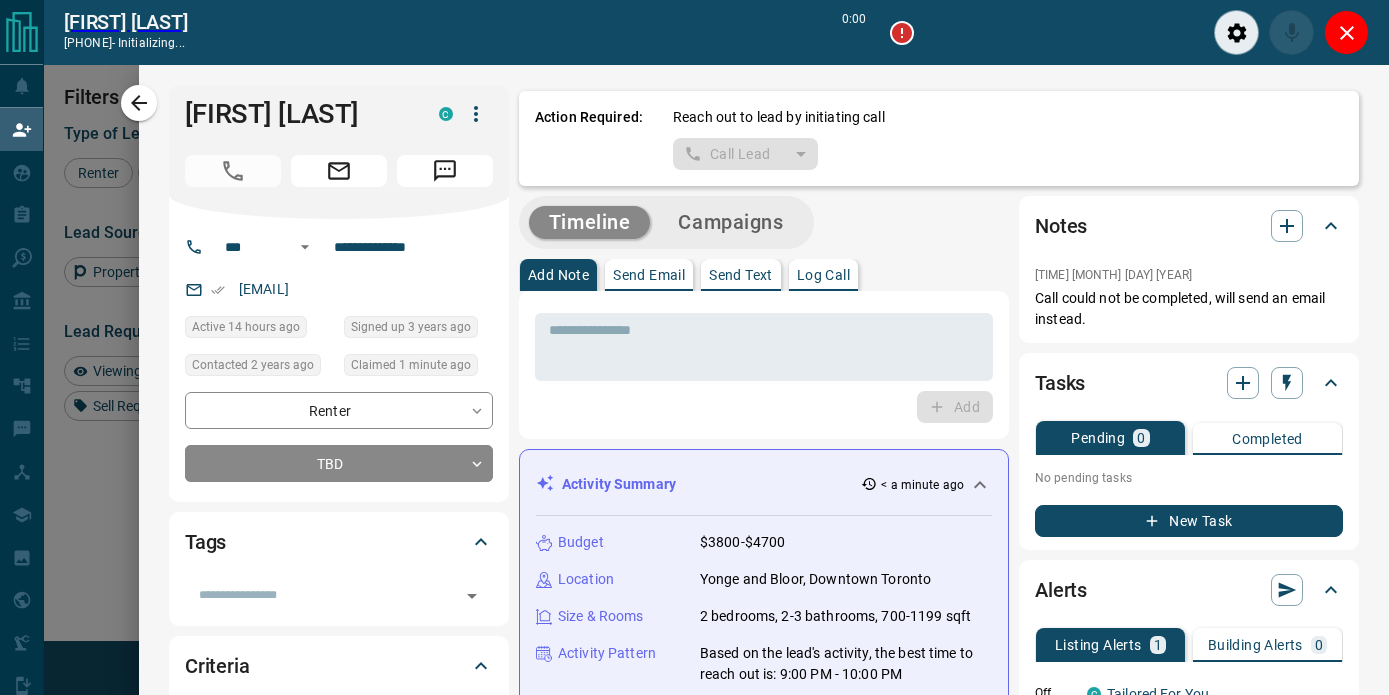 scroll, scrollTop: 474, scrollLeft: 977, axis: both 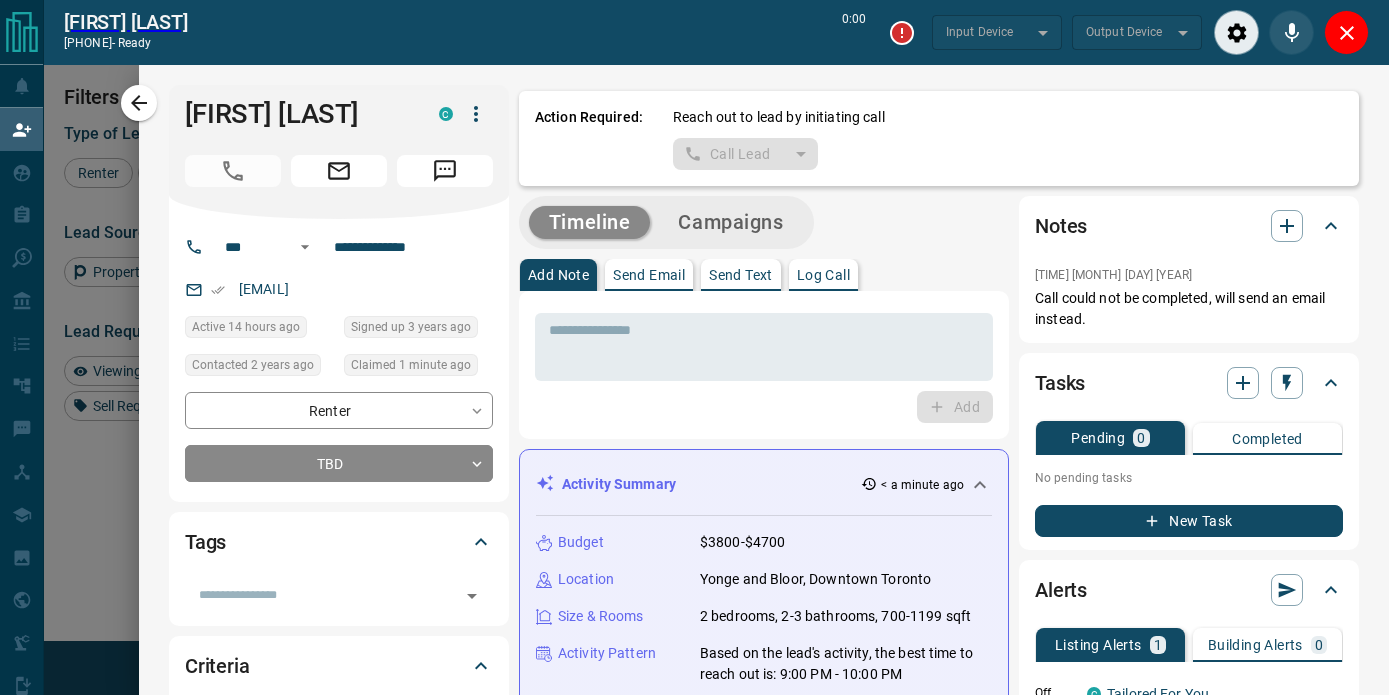 type on "*******" 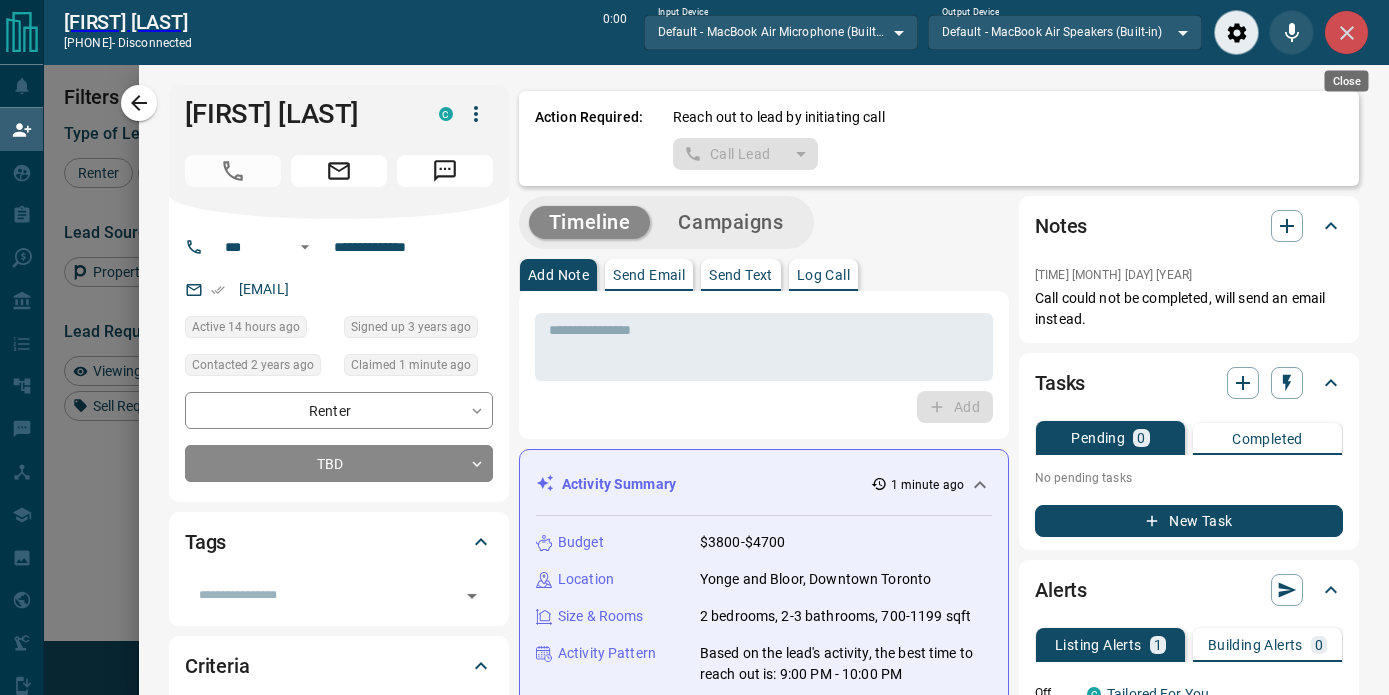 click 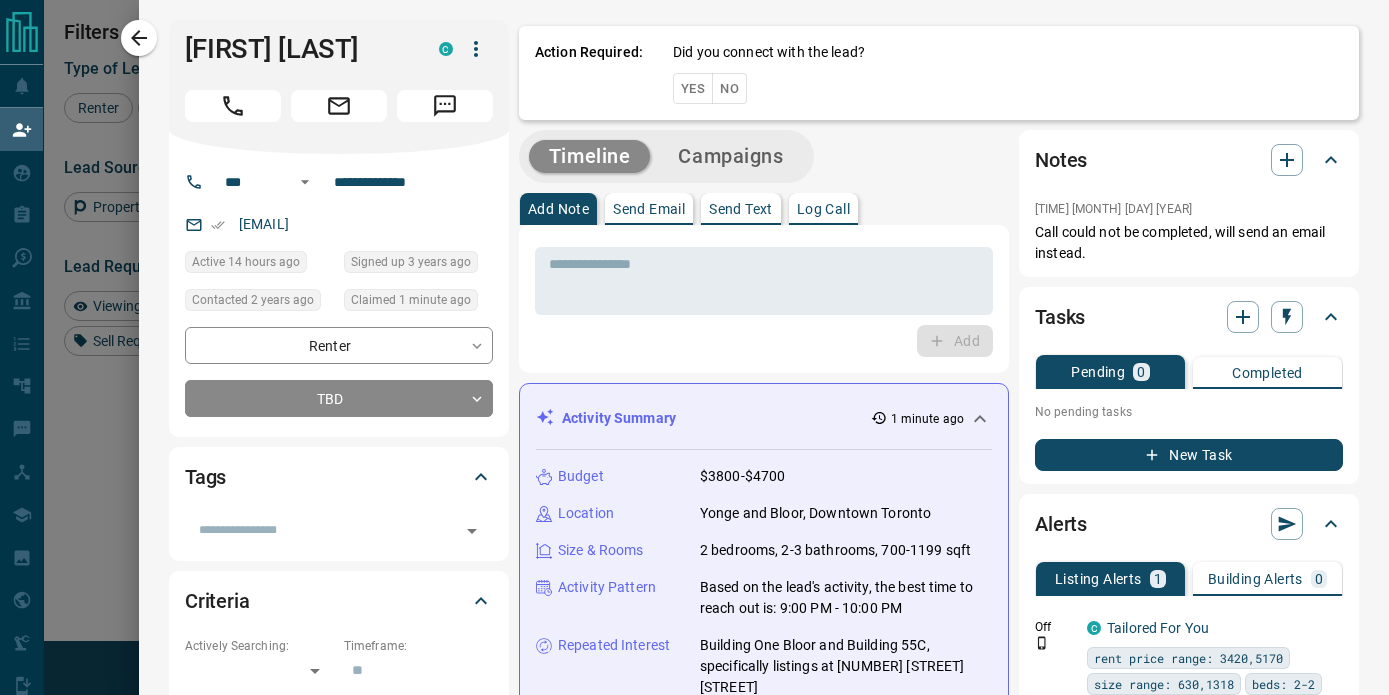 scroll, scrollTop: 0, scrollLeft: 0, axis: both 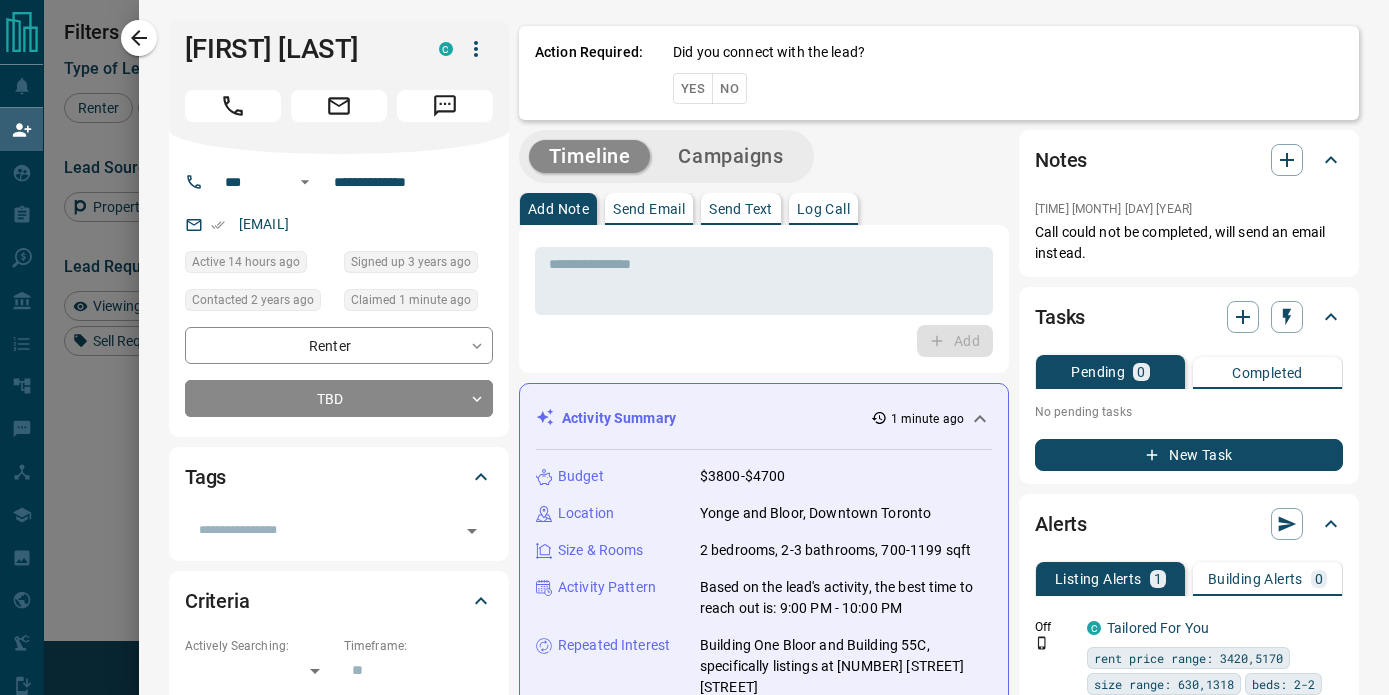 click on "No" at bounding box center [729, 88] 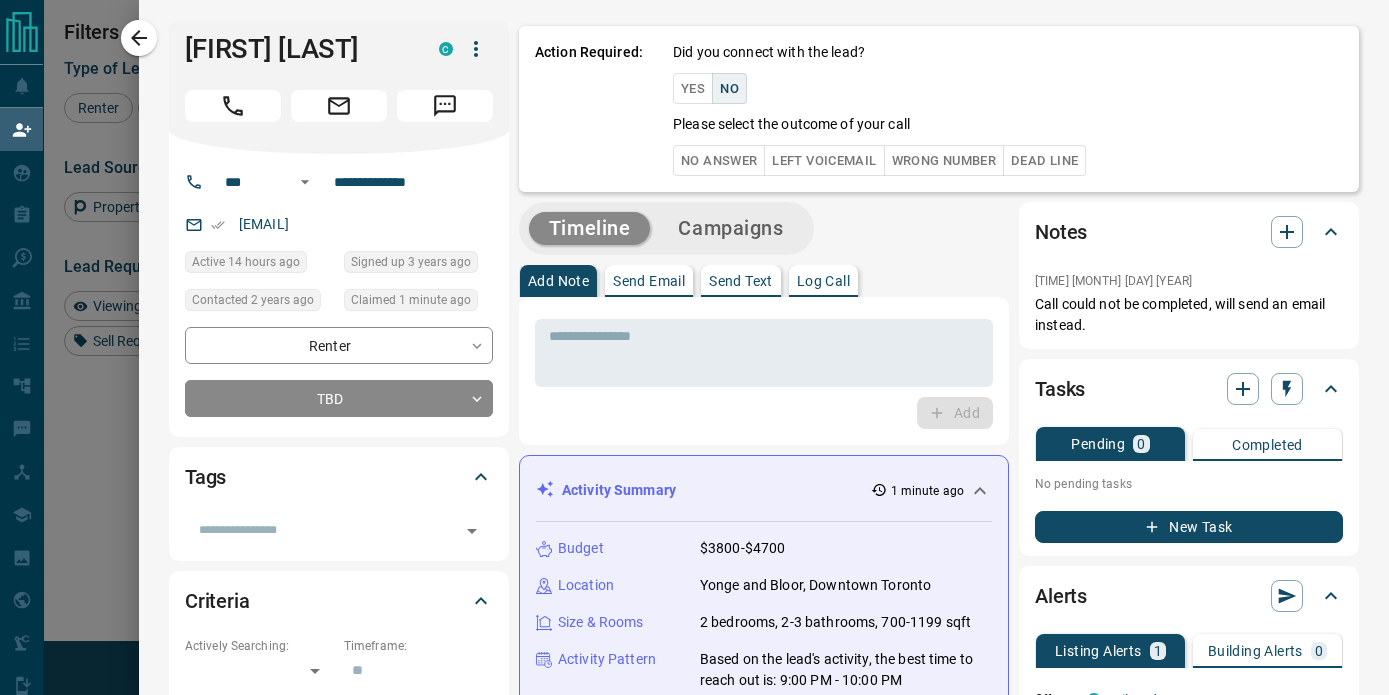 click on "No Answer" at bounding box center (719, 160) 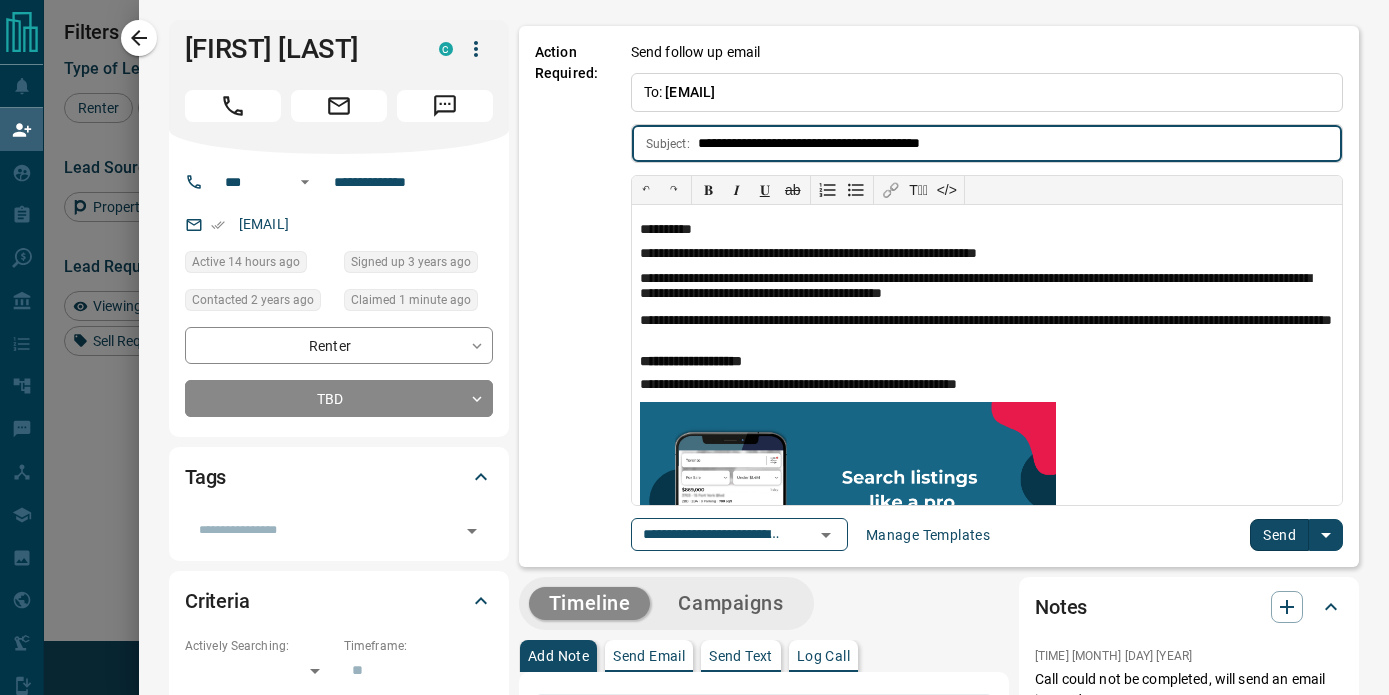 click on "Send" at bounding box center (1279, 535) 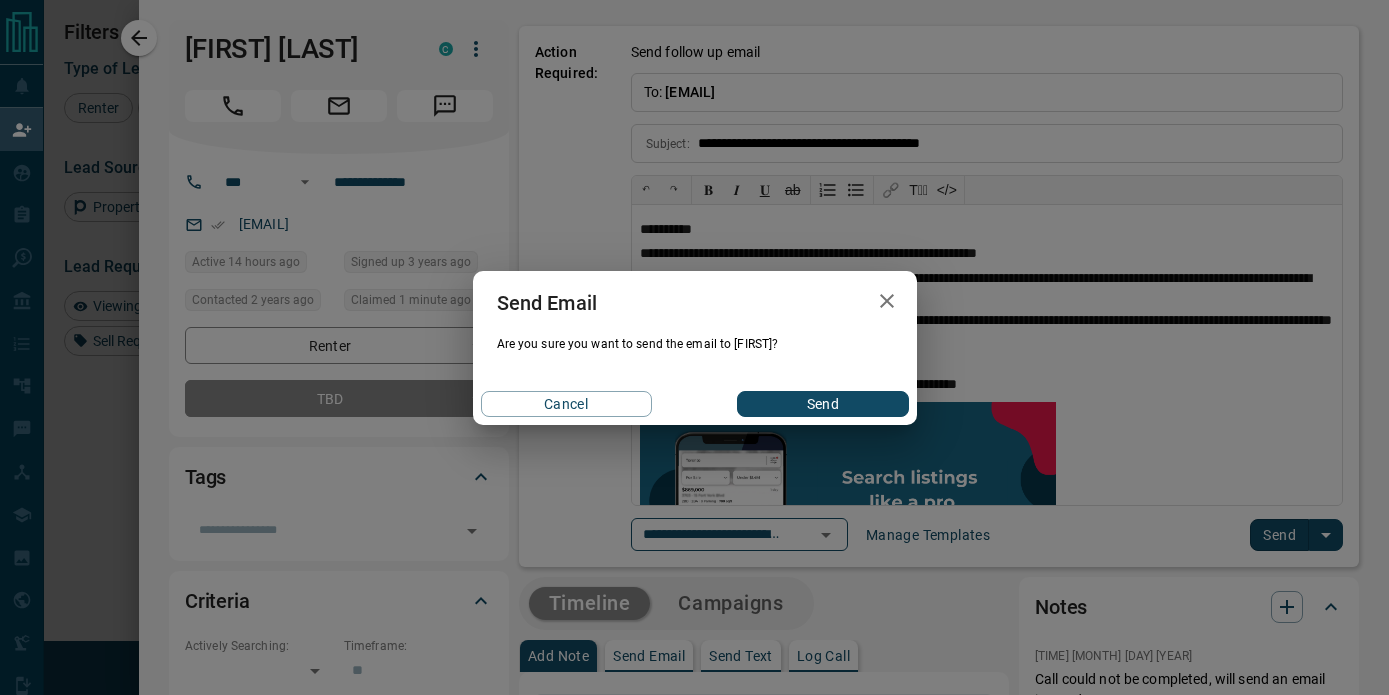 click on "Send" at bounding box center [822, 404] 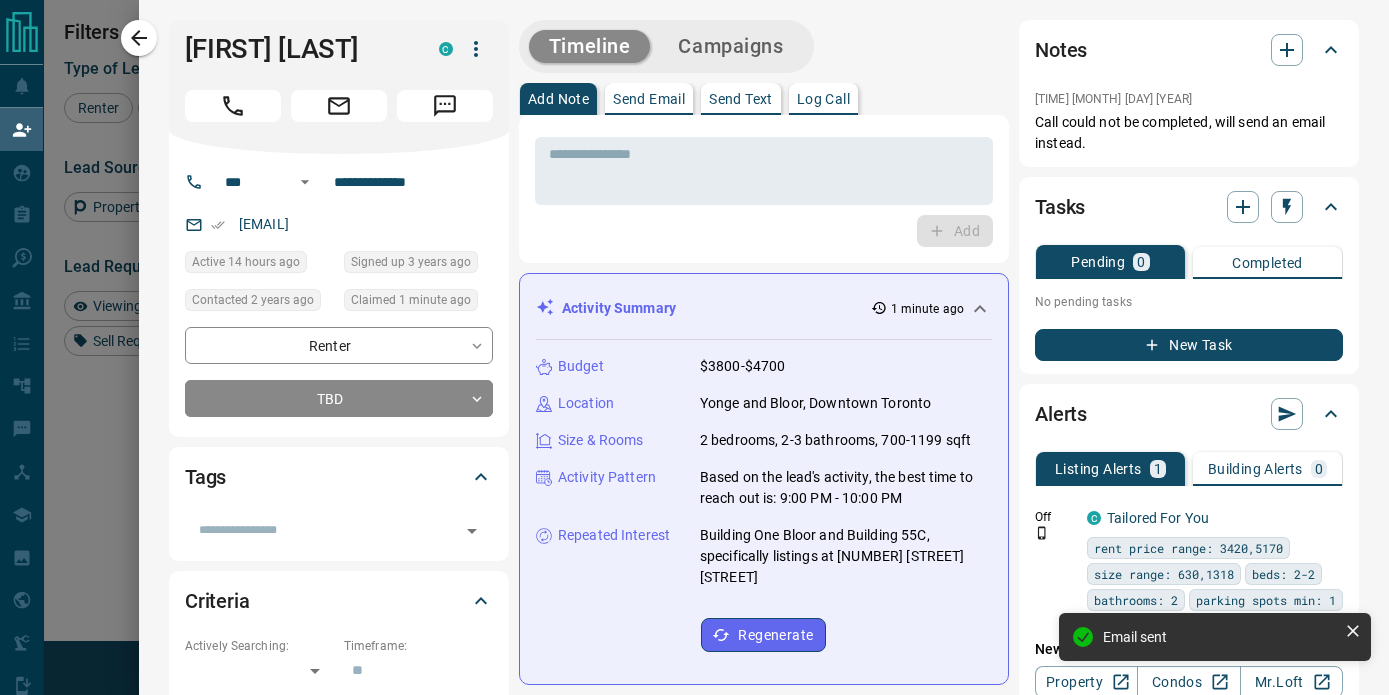 click at bounding box center [694, 347] 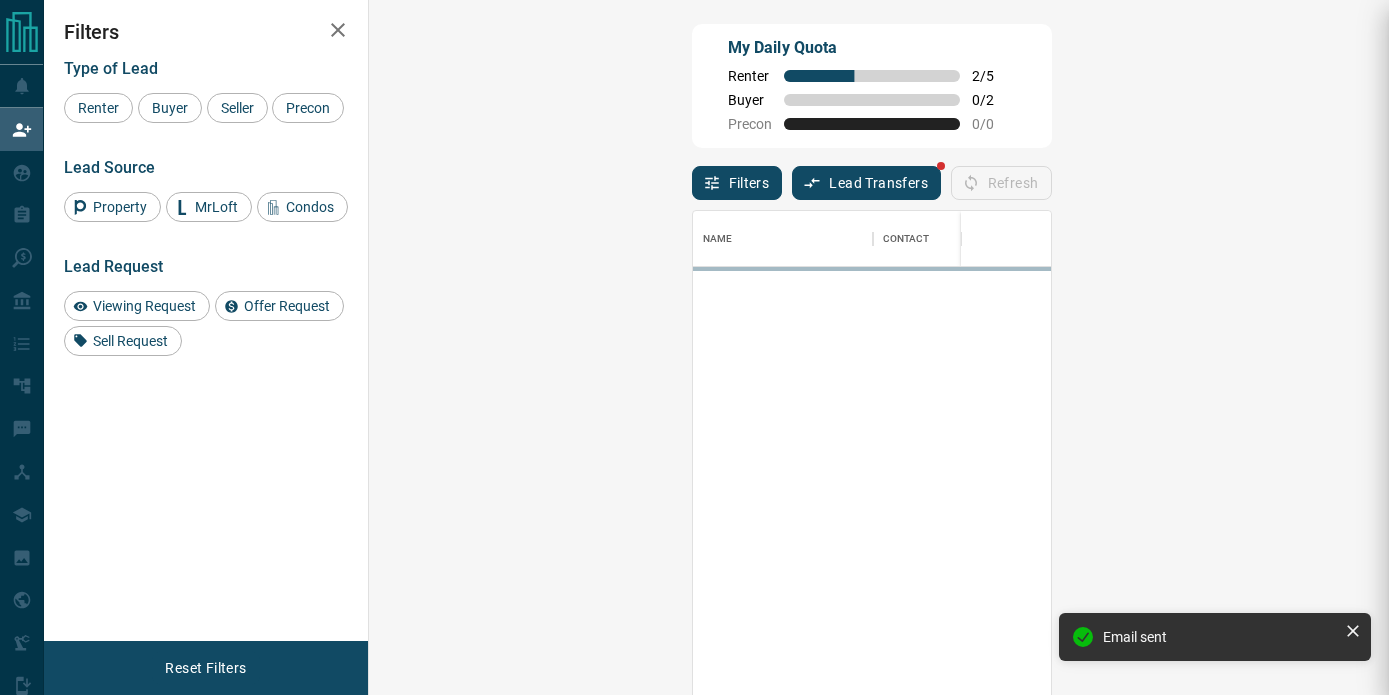scroll, scrollTop: 1, scrollLeft: 1, axis: both 